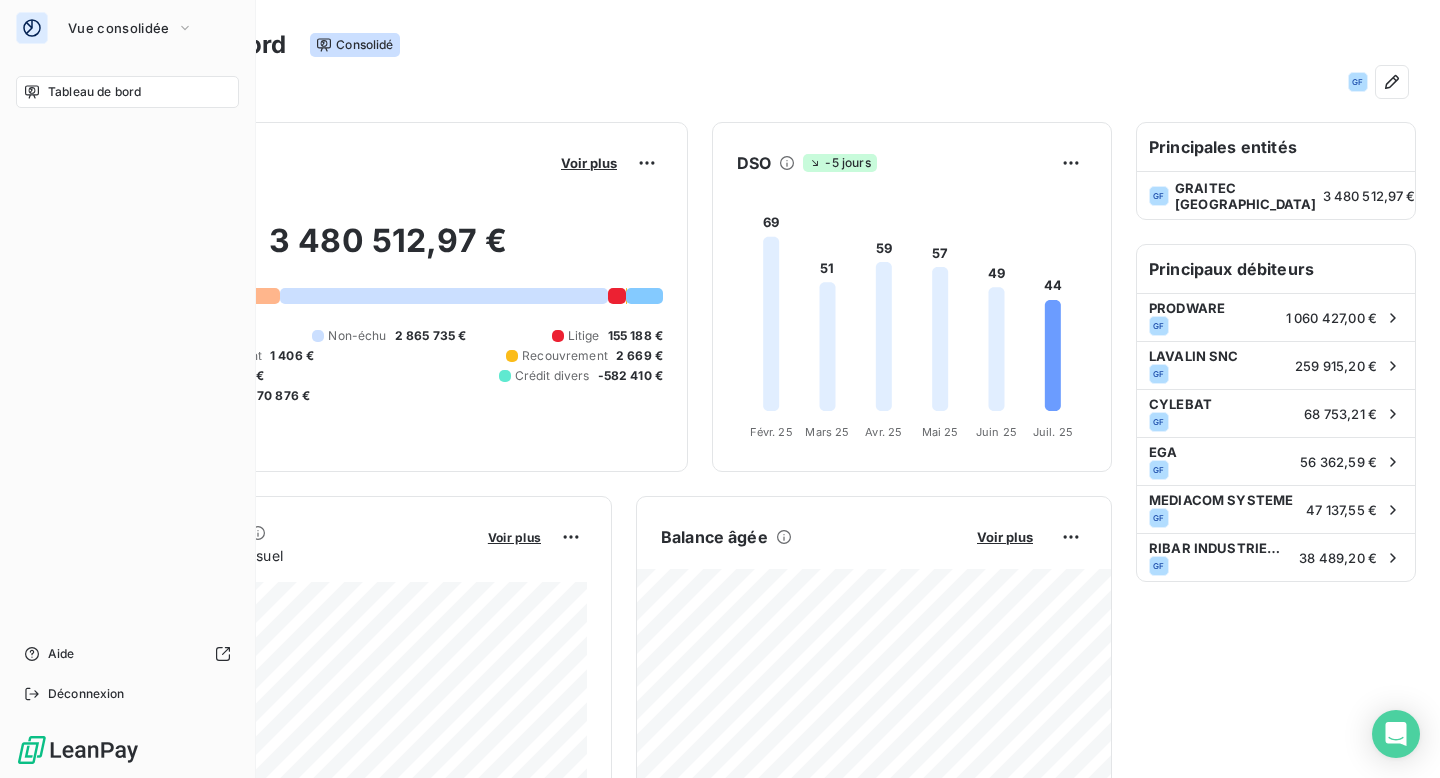 scroll, scrollTop: 0, scrollLeft: 0, axis: both 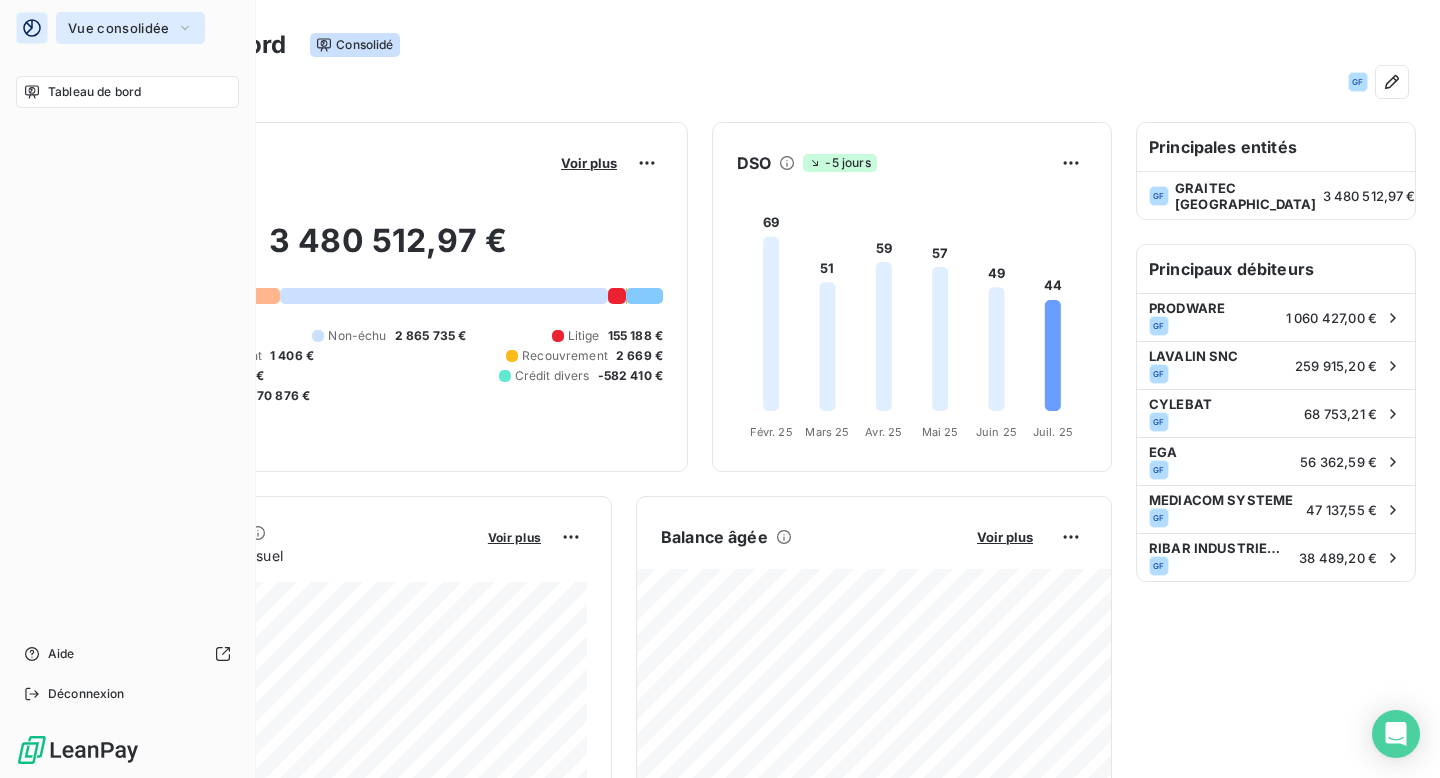 click 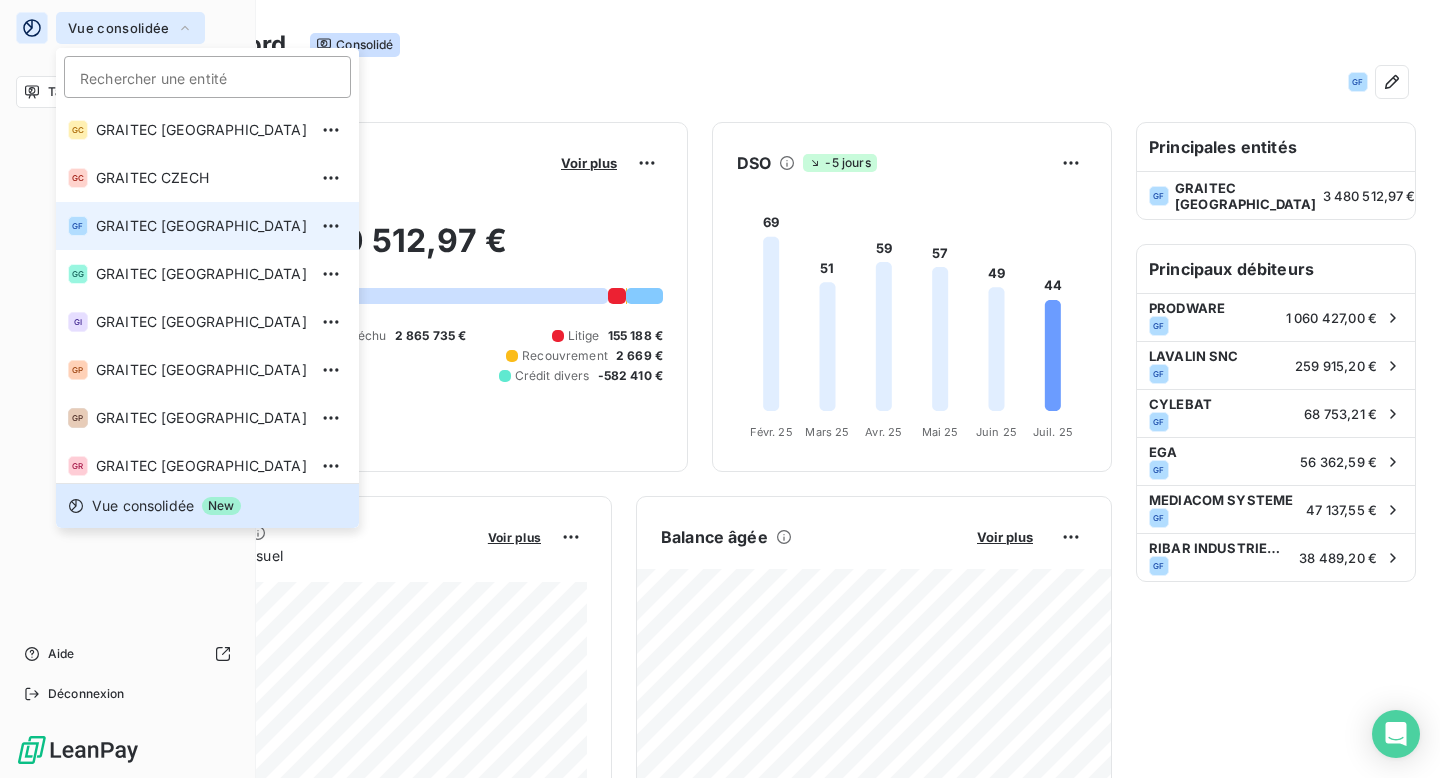 click on "GRAITEC [GEOGRAPHIC_DATA]" at bounding box center (201, 226) 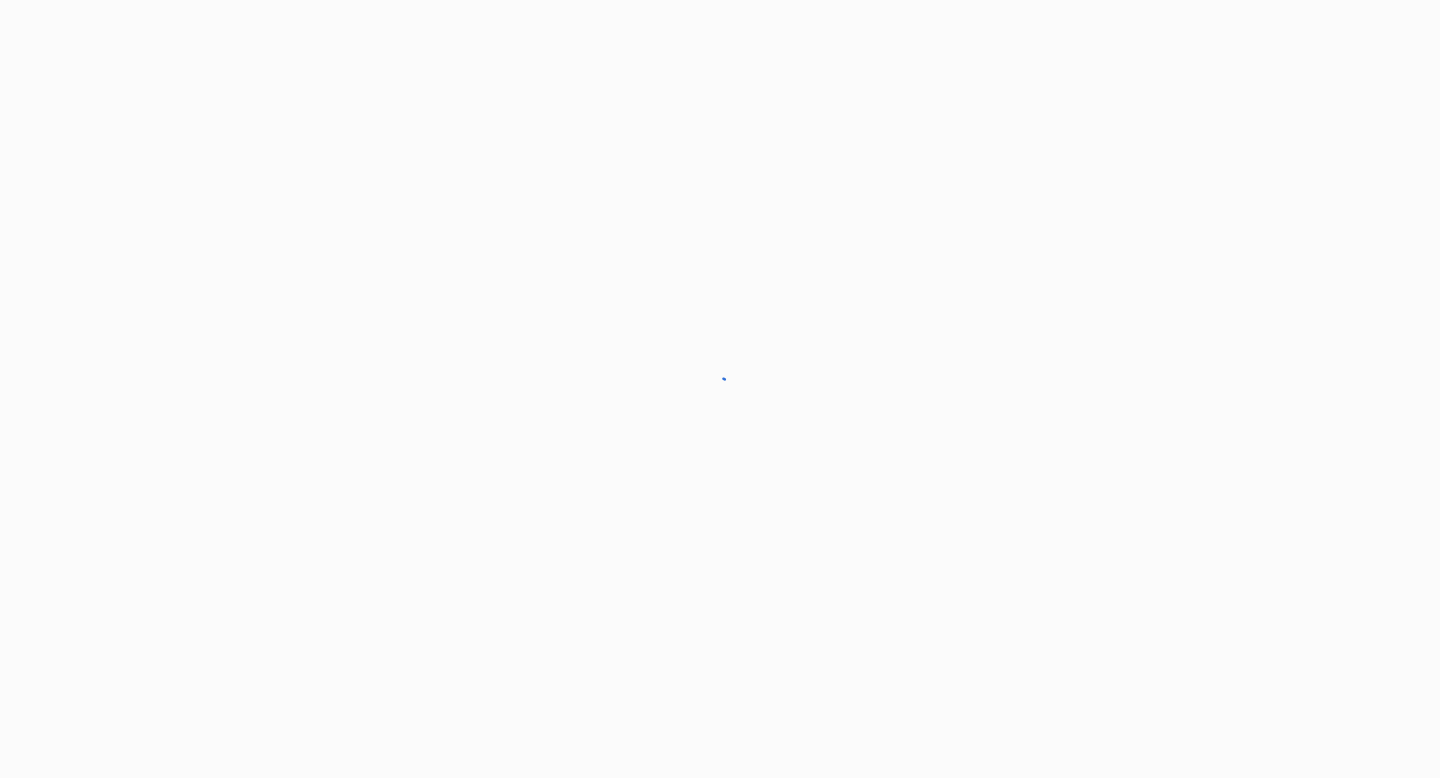 scroll, scrollTop: 0, scrollLeft: 0, axis: both 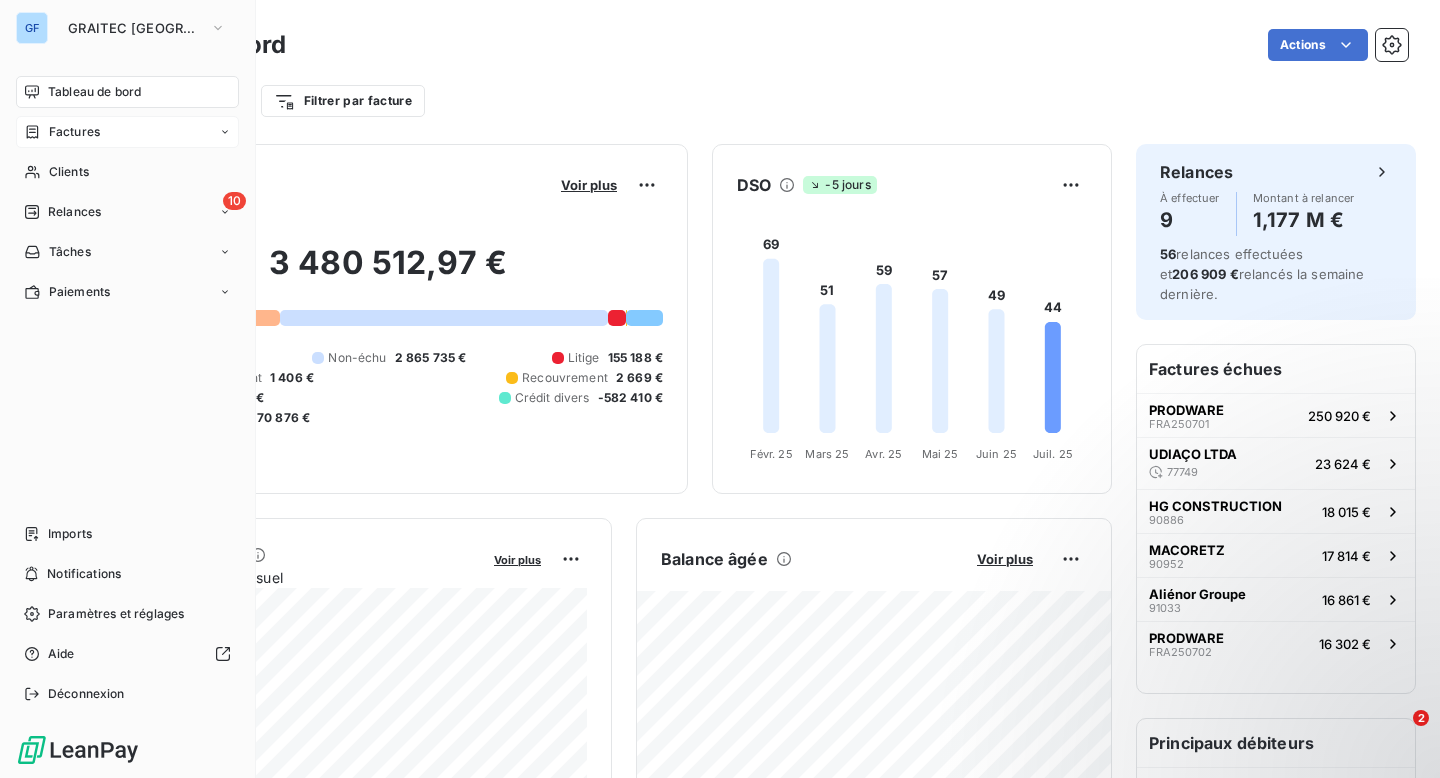 click on "Factures" at bounding box center [74, 132] 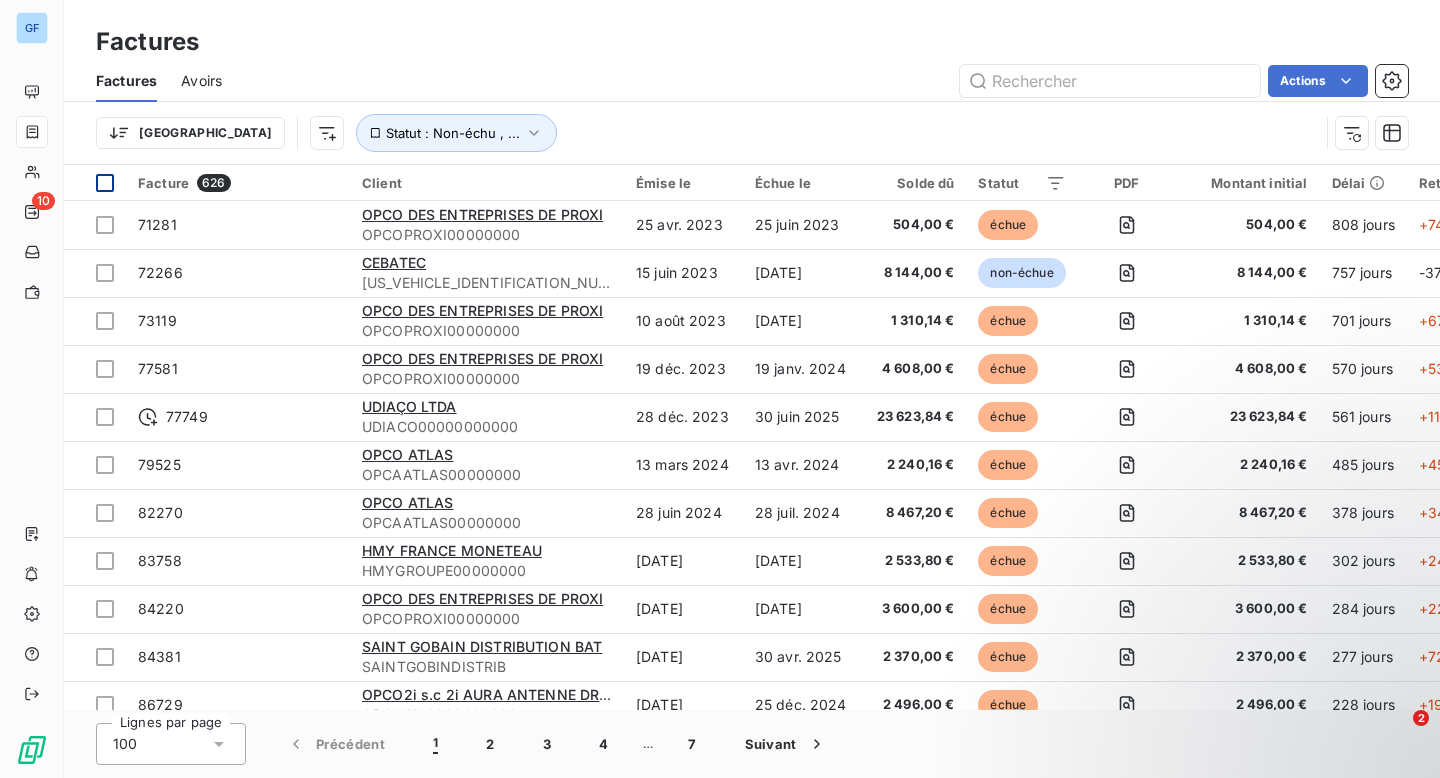 click at bounding box center (105, 183) 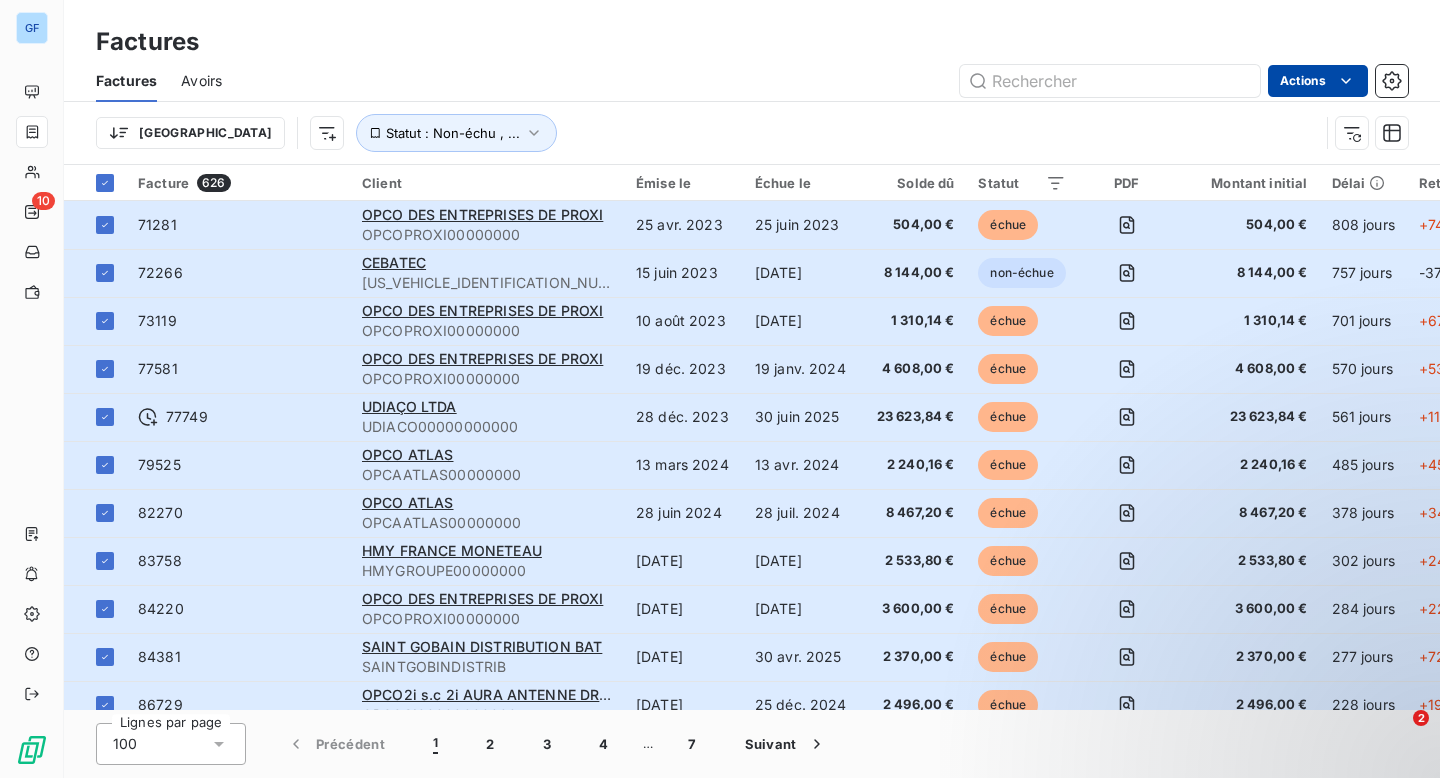 click on "GF 10 Factures Factures Avoirs Actions Trier Statut  : Non-échu , ... Facture 626 Client Émise le Échue le Solde dû Statut PDF Montant initial Délai Retard   Litige Chorus Pro Banque Reference externe Actions 71281 OPCO DES ENTREPRISES DE PROXI OPCOPROXI00000000 25 avr. 2023 25 juin 2023 504,00 € échue 504,00 € 808 jours +747 j _ _ _ _ 72266 CEBATEC CEBATEC0000000000 15 juin 2023 23 juil. 2026 8 144,00 € non-échue 8 144,00 € 757 jours -377 j _ _ _ _ 73119 OPCO DES ENTREPRISES DE PROXI OPCOPROXI00000000 10 août 2023 10 sept. 2023 1 310,14 € échue 1 310,14 € 701 jours +670 j _ _ _ _ 77581 OPCO DES ENTREPRISES DE PROXI OPCOPROXI00000000 19 déc. 2023 19 janv. 2024 4 608,00 € échue 4 608,00 € 570 jours +539 j _ _ _ _ 77749 UDIAÇO LTDA UDIACO00000000000 28 déc. 2023 30 juin 2025 23 623,84 € échue 23 623,84 € 561 jours +11 j _ _ _ AW 79525 OPCO ATLAS OPCAATLAS00000000 13 mars 2024 13 avr. 2024 2 240,16 € échue 2 240,16 € 485 jours +454 j _" at bounding box center [720, 389] 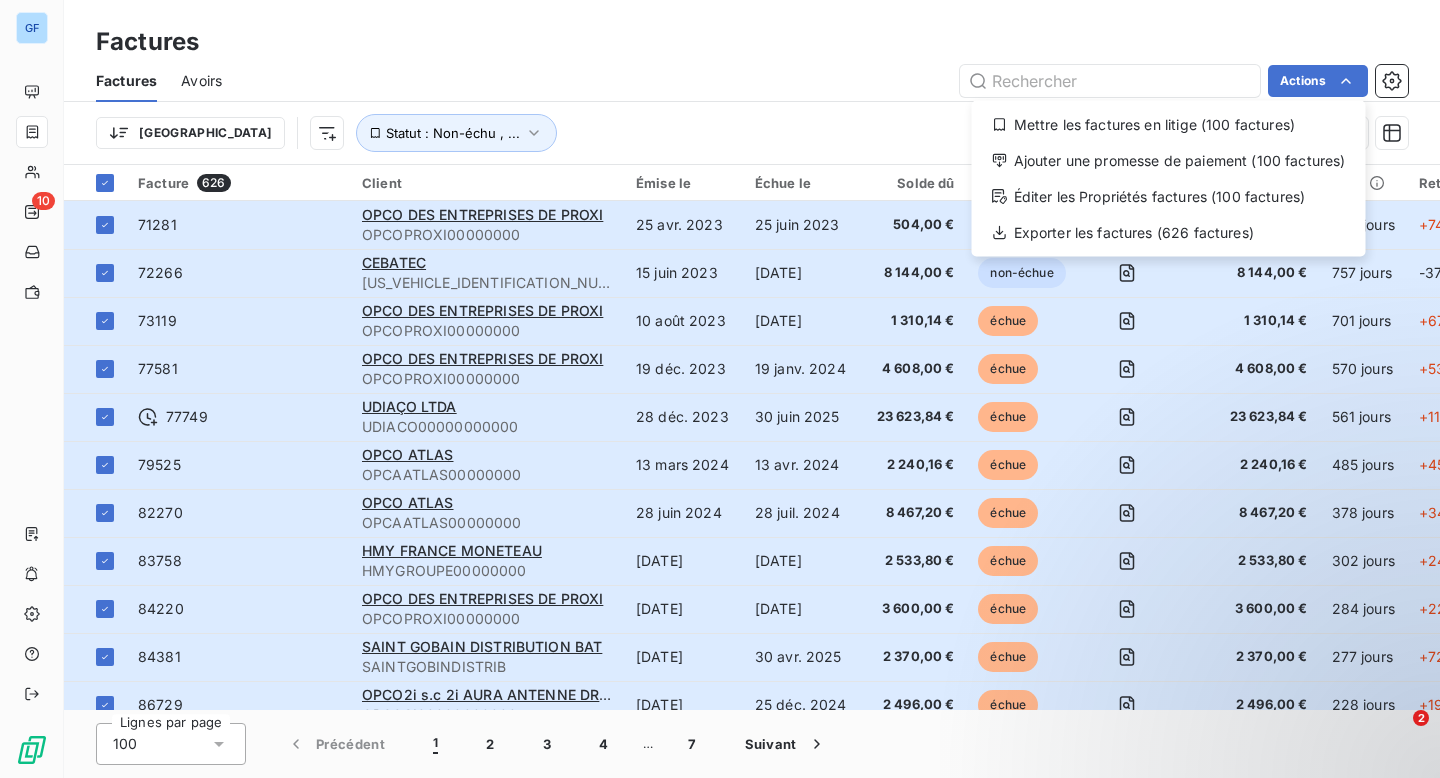click on "GF 10 Factures Factures Avoirs Actions Mettre les factures en litige (100 factures) Ajouter une promesse de paiement (100 factures) Éditer les Propriétés factures  (100 factures) Exporter les factures (626 factures) Trier Statut  : Non-échu , ... Facture 626 Client Émise le Échue le Solde dû Statut PDF Montant initial Délai Retard   Litige Chorus Pro Banque Reference externe Actions 71281 OPCO DES ENTREPRISES DE PROXI OPCOPROXI00000000 25 avr. 2023 25 juin 2023 504,00 € échue 504,00 € 808 jours +747 j _ _ _ _ 72266 CEBATEC CEBATEC0000000000 15 juin 2023 23 juil. 2026 8 144,00 € non-échue 8 144,00 € 757 jours -377 j _ _ _ _ 73119 OPCO DES ENTREPRISES DE PROXI OPCOPROXI00000000 10 août 2023 10 sept. 2023 1 310,14 € échue 1 310,14 € 701 jours +670 j _ _ _ _ 77581 OPCO DES ENTREPRISES DE PROXI OPCOPROXI00000000 19 déc. 2023 19 janv. 2024 4 608,00 € échue 4 608,00 € 570 jours +539 j _ _ _ _ 77749 UDIAÇO LTDA UDIACO00000000000 28 déc. 2023 30 juin 2025" at bounding box center (720, 389) 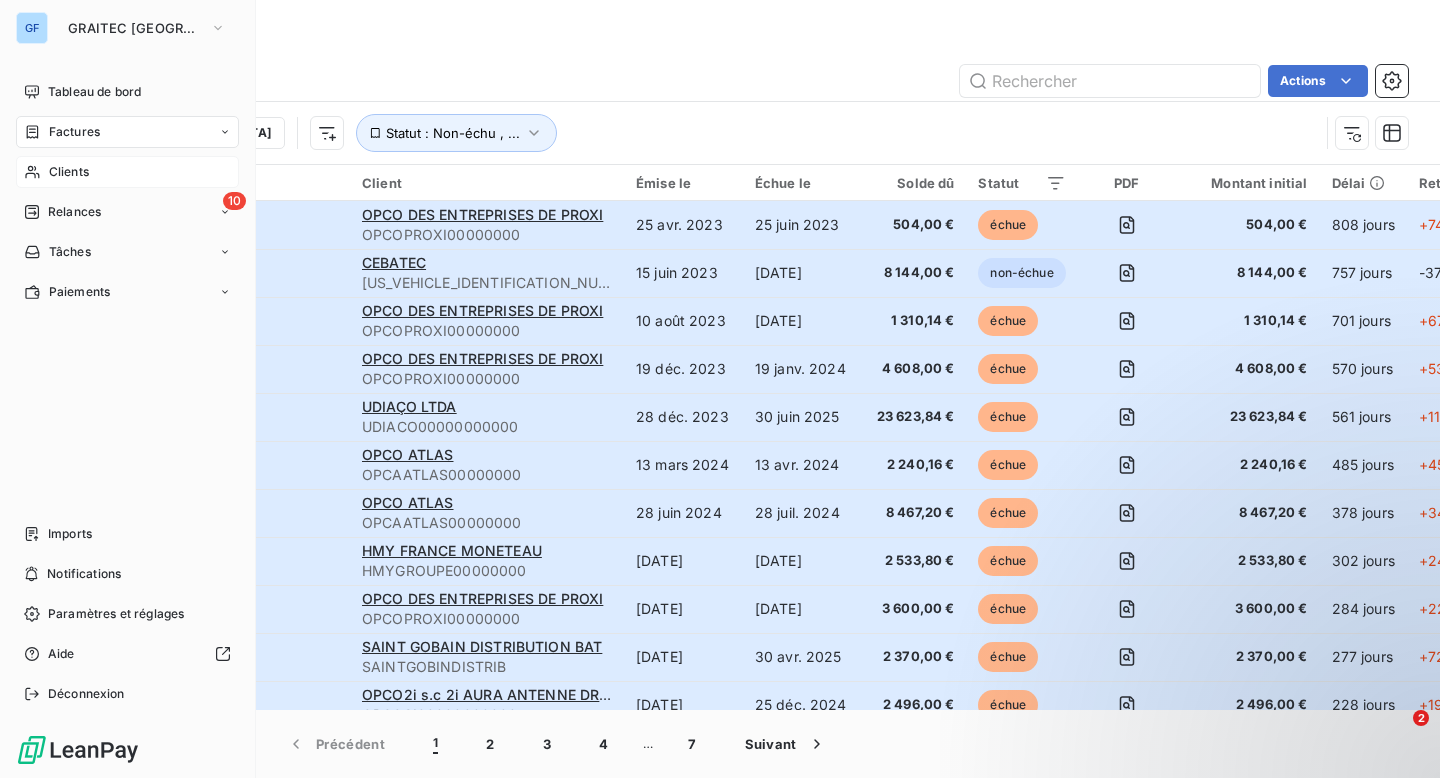 click on "Clients" at bounding box center [69, 172] 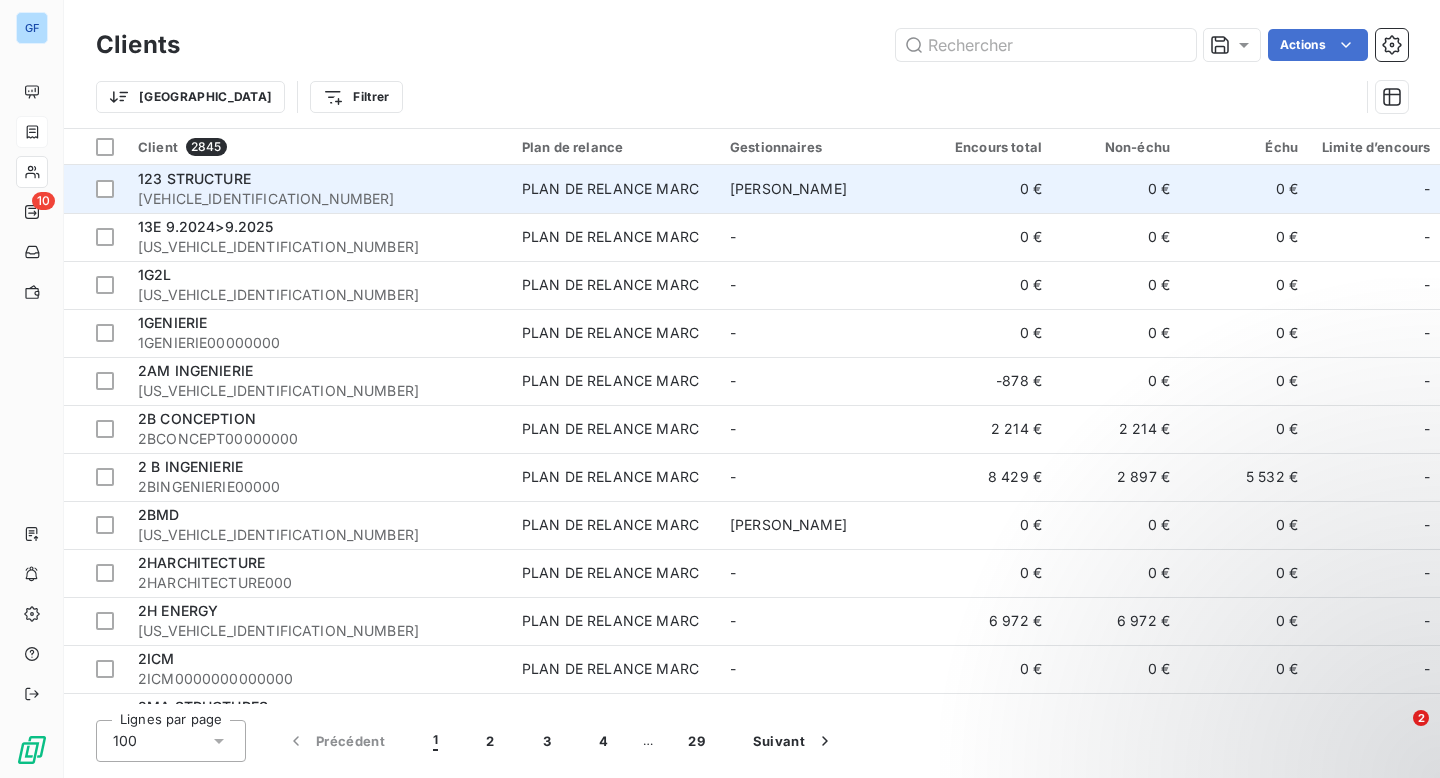 click on "123STRUCTURE00000" at bounding box center [318, 199] 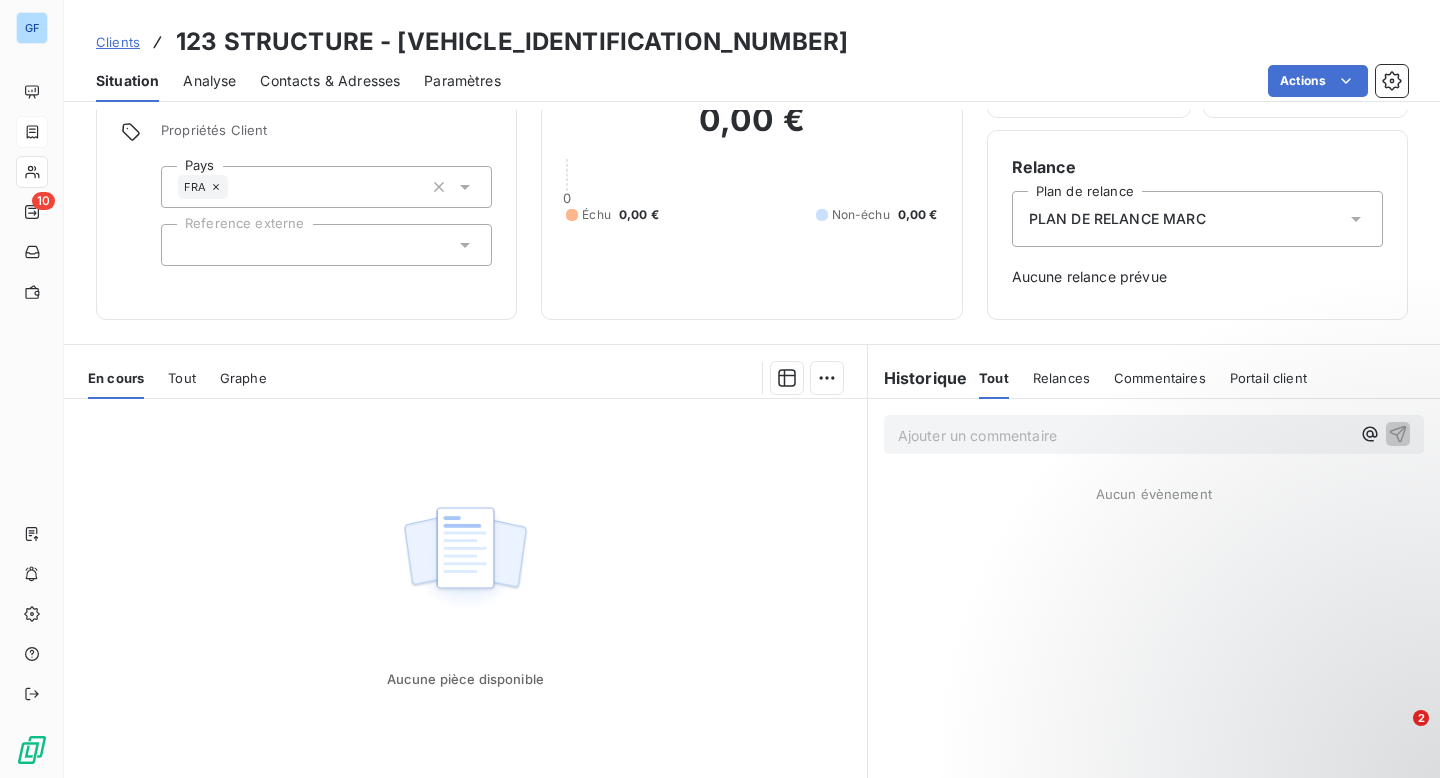 scroll, scrollTop: 208, scrollLeft: 0, axis: vertical 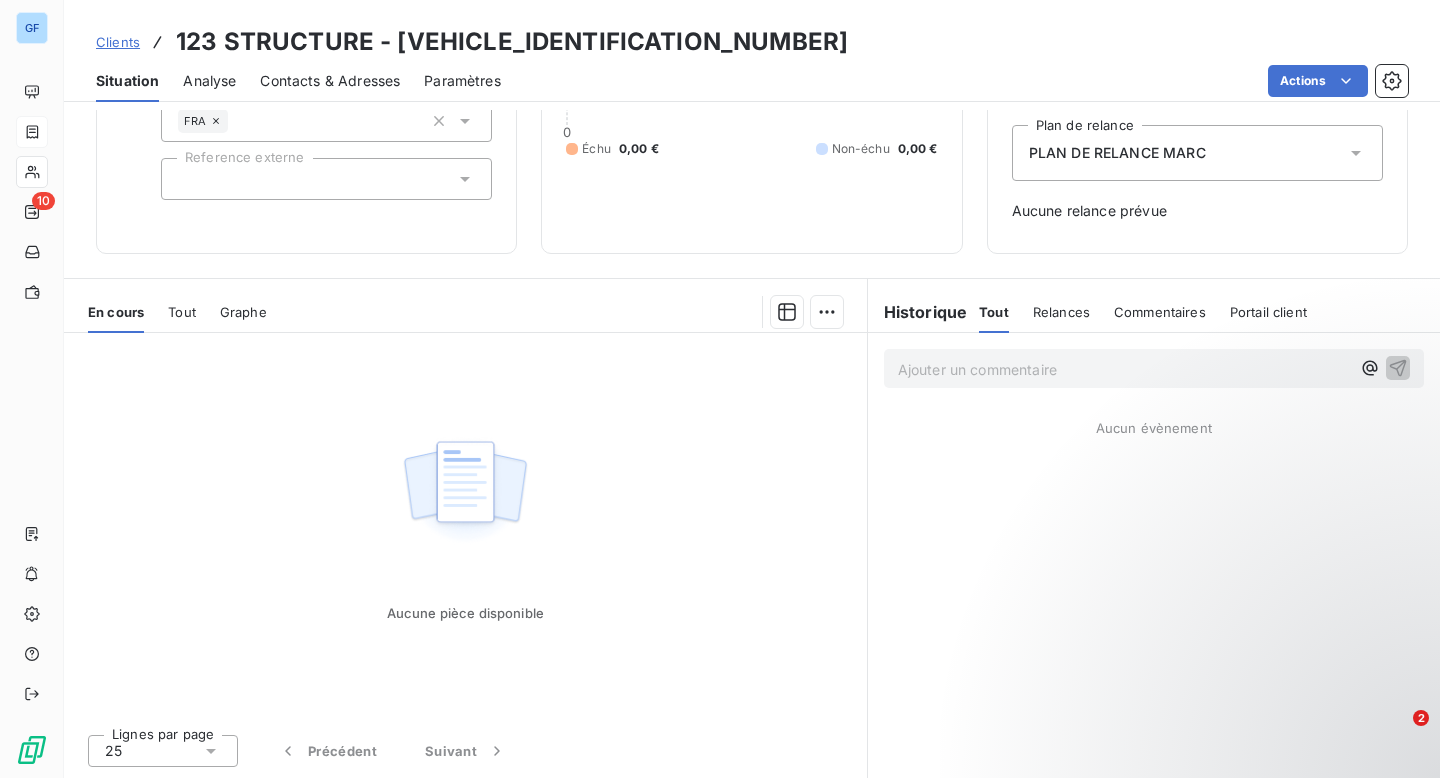 click on "GF 10 Clients 123 STRUCTURE - 123STRUCTURE00000 Situation Analyse Contacts & Adresses Paramètres Actions Informations client Gestionnaires Jacques GIOVANANGELI Propriétés Client Pays FRA Reference externe Encours client   0,00 € 0 Échu 0,00 € Non-échu 0,00 €     Limite d’encours Ajouter une limite d’encours autorisé Gestion du risque Surveiller ce client en intégrant votre outil de gestion des risques client. Relance Plan de relance PLAN DE RELANCE MARC Aucune relance prévue En cours Tout Graphe Aucune pièce disponible Lignes par page 25 Précédent Suivant Historique Tout Relances Commentaires Portail client Tout Relances Commentaires Portail client Ajouter un commentaire ﻿ Aucun évènement
2" at bounding box center [720, 389] 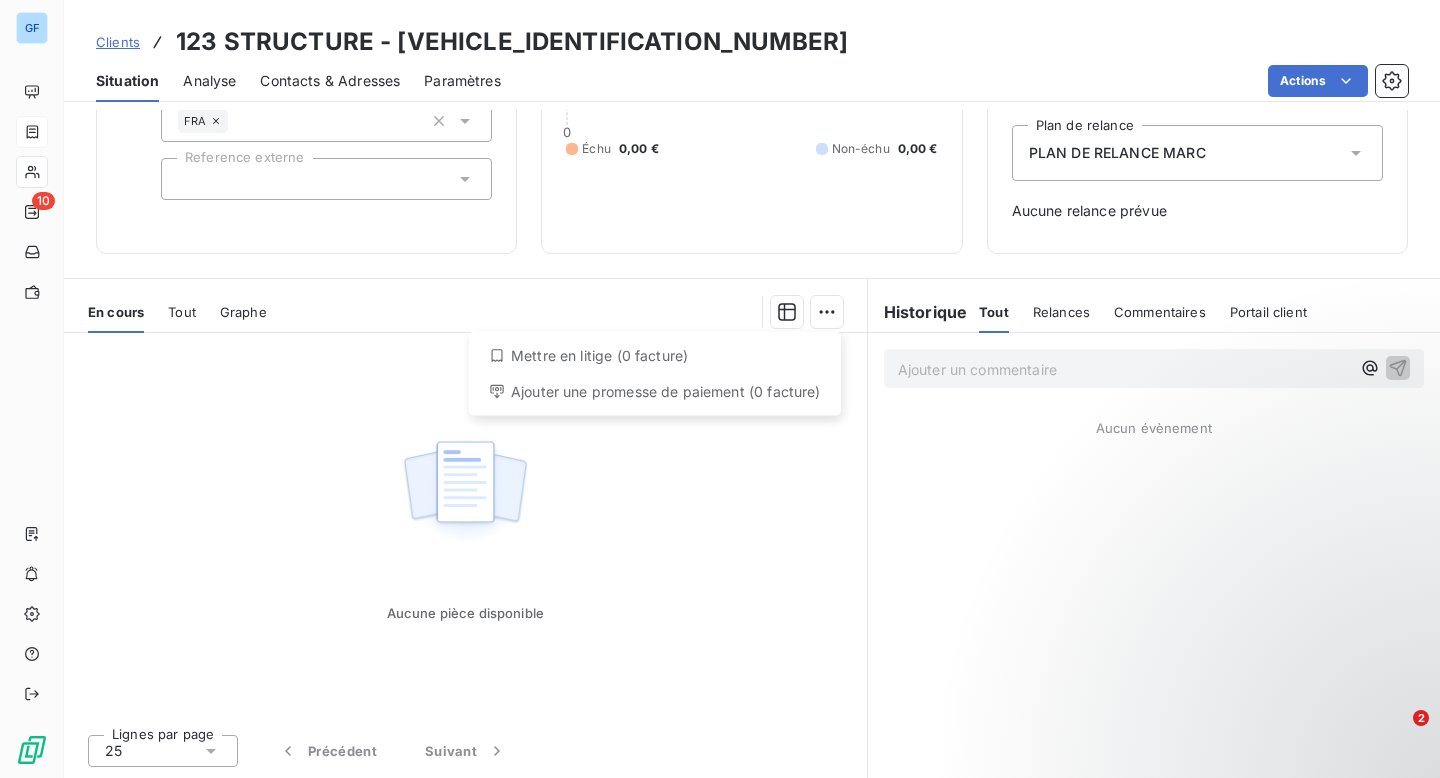 click on "GF 10 Clients 123 STRUCTURE - 123STRUCTURE00000 Situation Analyse Contacts & Adresses Paramètres Actions Informations client Gestionnaires Jacques GIOVANANGELI Propriétés Client Pays FRA Reference externe Encours client   0,00 € 0 Échu 0,00 € Non-échu 0,00 €     Limite d’encours Ajouter une limite d’encours autorisé Gestion du risque Surveiller ce client en intégrant votre outil de gestion des risques client. Relance Plan de relance PLAN DE RELANCE MARC Aucune relance prévue En cours Tout Graphe Mettre en litige (0 facture) Ajouter une promesse de paiement (0 facture) Aucune pièce disponible Lignes par page 25 Précédent Suivant Historique Tout Relances Commentaires Portail client Tout Relances Commentaires Portail client Ajouter un commentaire ﻿ Aucun évènement
2" at bounding box center (720, 389) 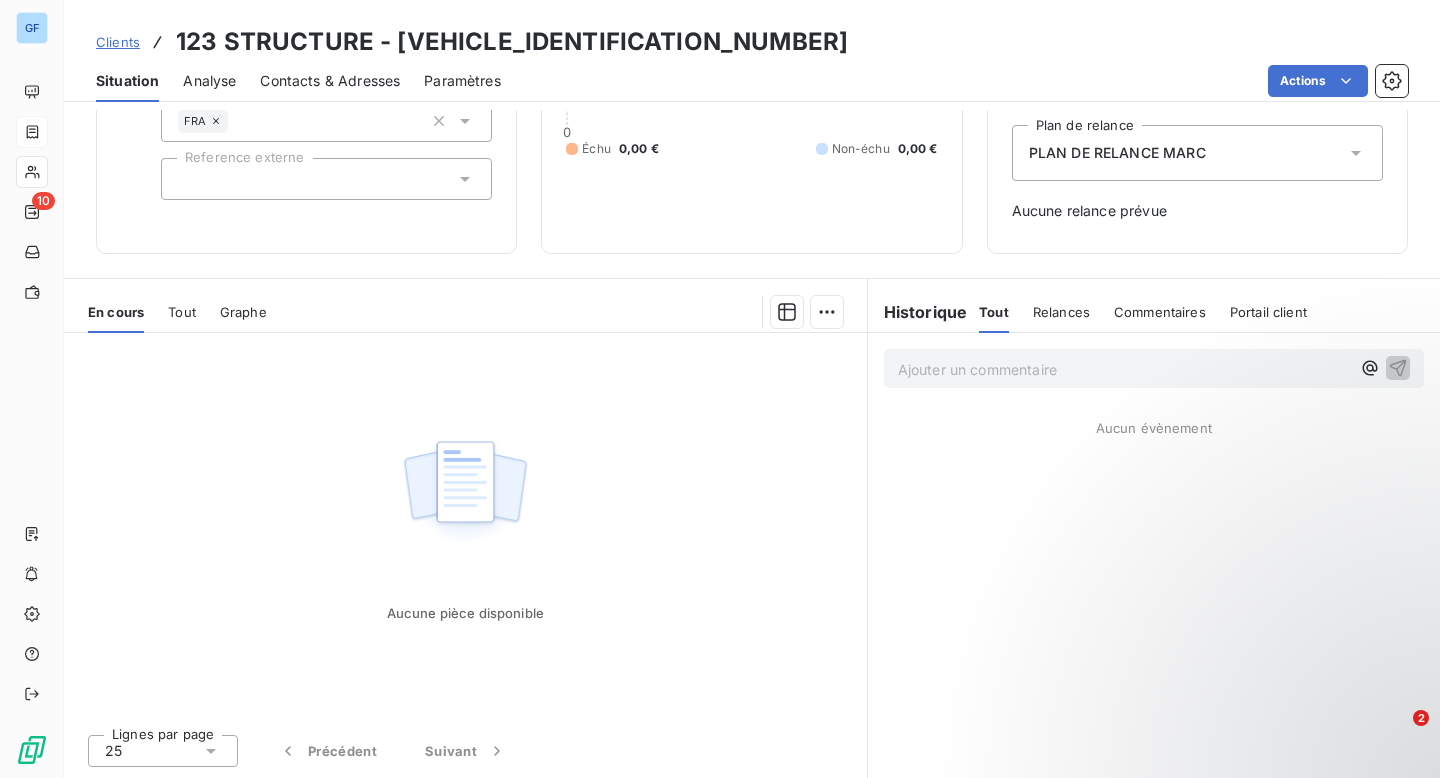 click on "Clients" at bounding box center [118, 42] 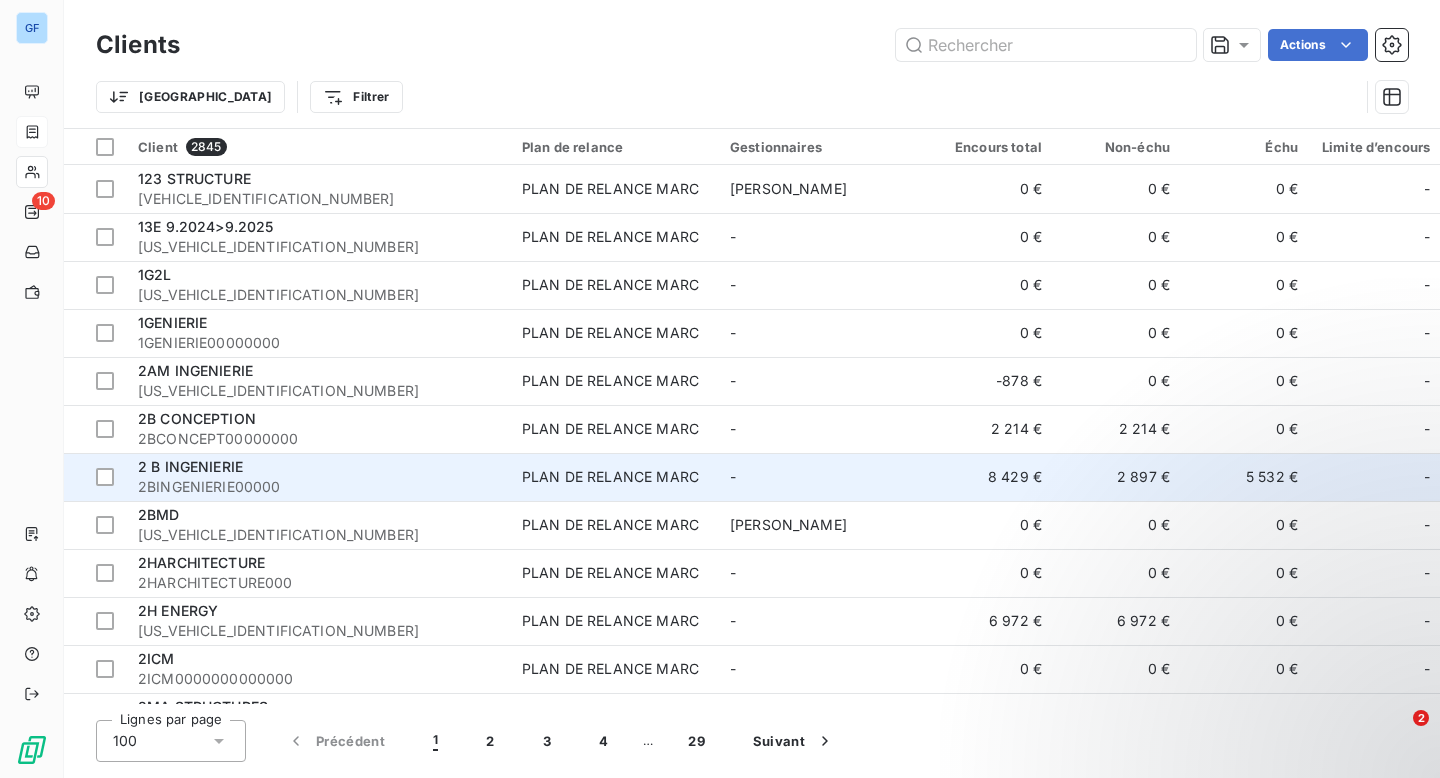 click on "8 429 €" at bounding box center (990, 477) 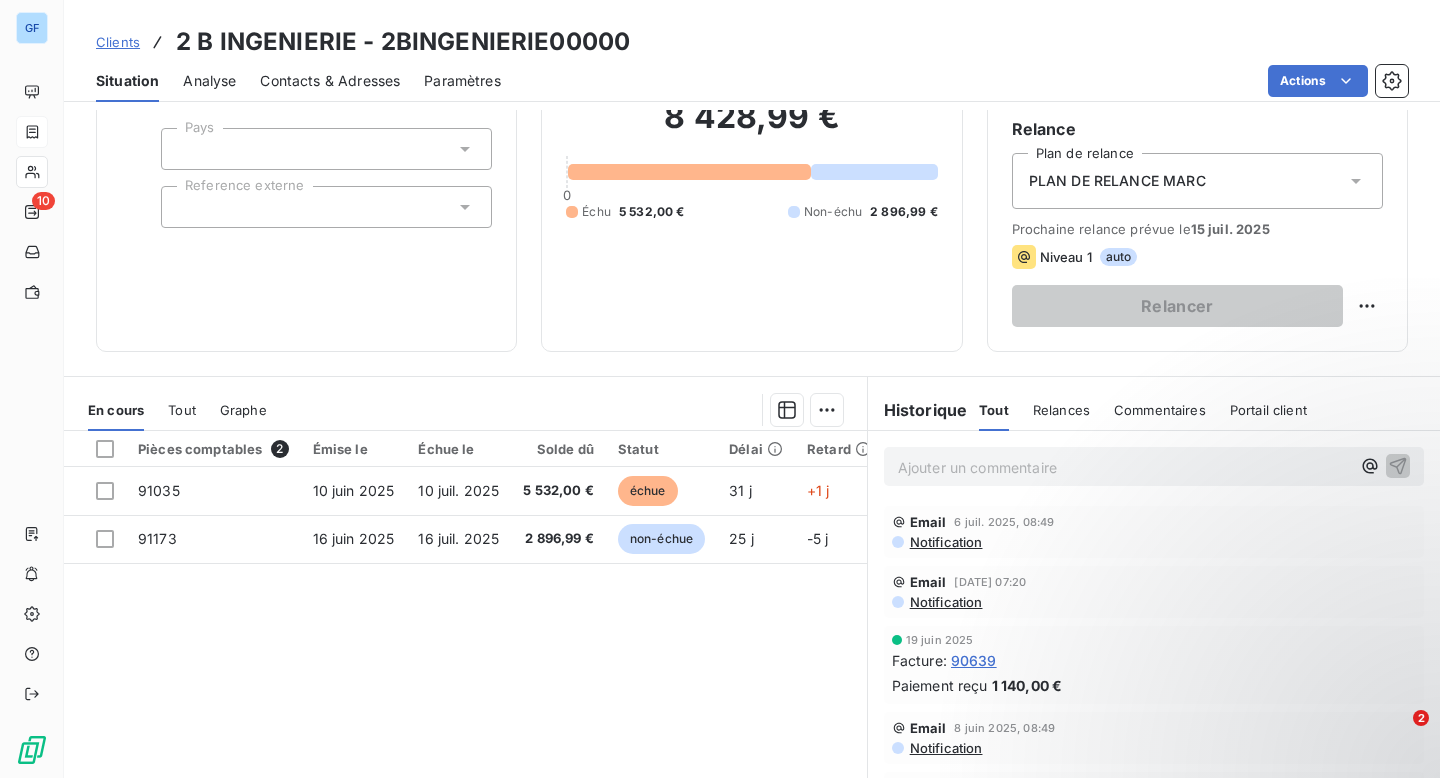 scroll, scrollTop: 262, scrollLeft: 0, axis: vertical 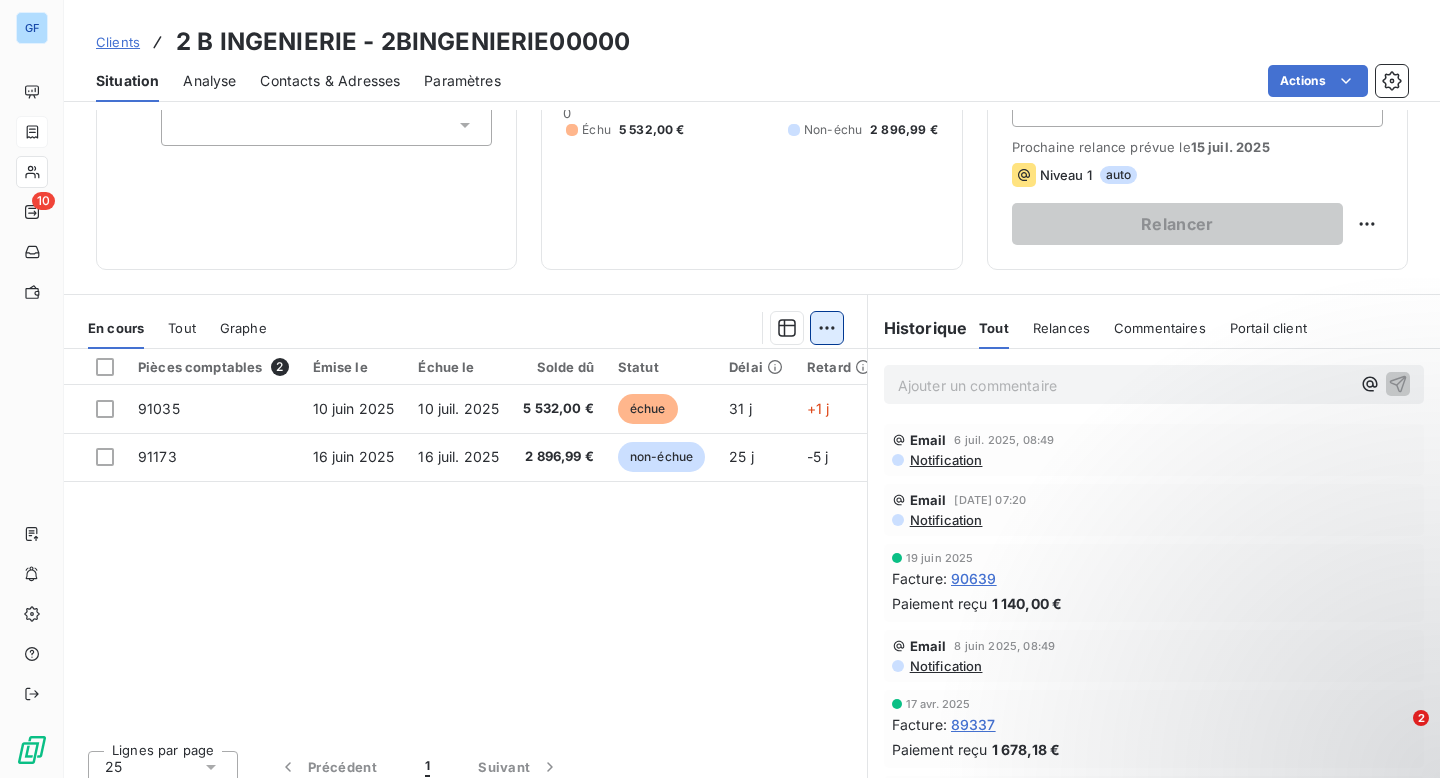 click on "GF 10 Clients 2 B INGENIERIE - 2BINGENIERIE00000 Situation Analyse Contacts & Adresses Paramètres Actions Informations client Gestionnaires Aucun Propriétés Client Pays Reference externe Encours client   8 428,99 € 0 Échu 5 532,00 € Non-échu 2 896,99 €     Limite d’encours Ajouter une limite d’encours autorisé Gestion du risque Surveiller ce client en intégrant votre outil de gestion des risques client. Relance Plan de relance PLAN DE RELANCE MARC Prochaine relance prévue le  15 juil. 2025 Niveau 1 auto Relancer En cours Tout Graphe Pièces comptables 2 Émise le Échue le Solde dû Statut Délai   Retard   91035 10 juin 2025 10 juil. 2025 5 532,00 € échue 31 j +1 j 91173 16 juin 2025 16 juil. 2025 2 896,99 € non-échue 25 j -5 j Lignes par page 25 Précédent 1 Suivant Historique Tout Relances Commentaires Portail client Tout Relances Commentaires Portail client Ajouter un commentaire ﻿ Email 6 juil. 2025, 08:49 Notification Email 30 juin 2025, 07:20  :  :" at bounding box center [720, 389] 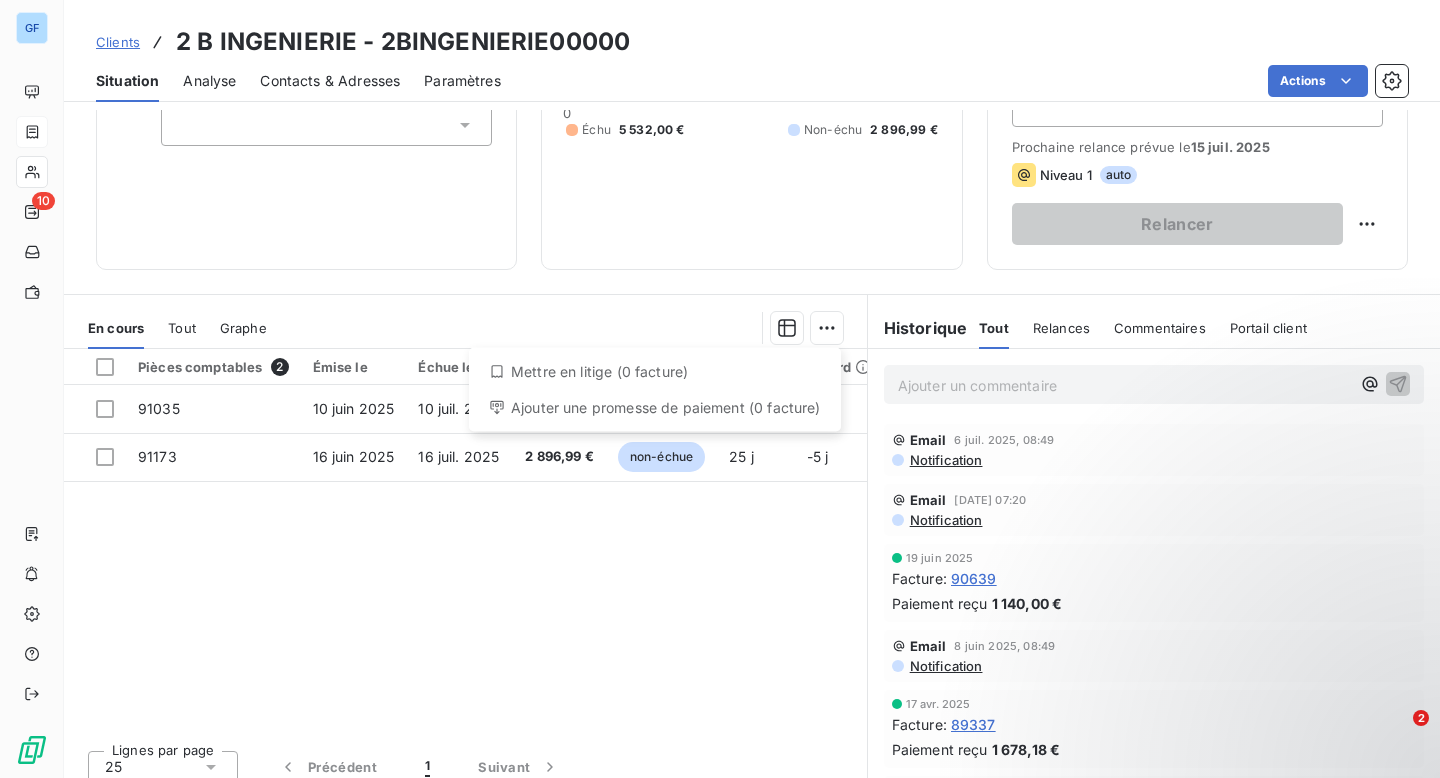 click on "GF 10 Clients 2 B INGENIERIE - 2BINGENIERIE00000 Situation Analyse Contacts & Adresses Paramètres Actions Informations client Gestionnaires Aucun Propriétés Client Pays Reference externe Encours client   8 428,99 € 0 Échu 5 532,00 € Non-échu 2 896,99 €     Limite d’encours Ajouter une limite d’encours autorisé Gestion du risque Surveiller ce client en intégrant votre outil de gestion des risques client. Relance Plan de relance PLAN DE RELANCE MARC Prochaine relance prévue le  15 juil. 2025 Niveau 1 auto Relancer En cours Tout Graphe Mettre en litige (0 facture) Ajouter une promesse de paiement (0 facture) Pièces comptables 2 Émise le Échue le Solde dû Statut Délai   Retard   91035 10 juin 2025 10 juil. 2025 5 532,00 € échue 31 j +1 j 91173 16 juin 2025 16 juil. 2025 2 896,99 € non-échue 25 j -5 j Lignes par page 25 Précédent 1 Suivant Historique Tout Relances Commentaires Portail client Tout Relances Commentaires Portail client Ajouter un commentaire 2" at bounding box center [720, 389] 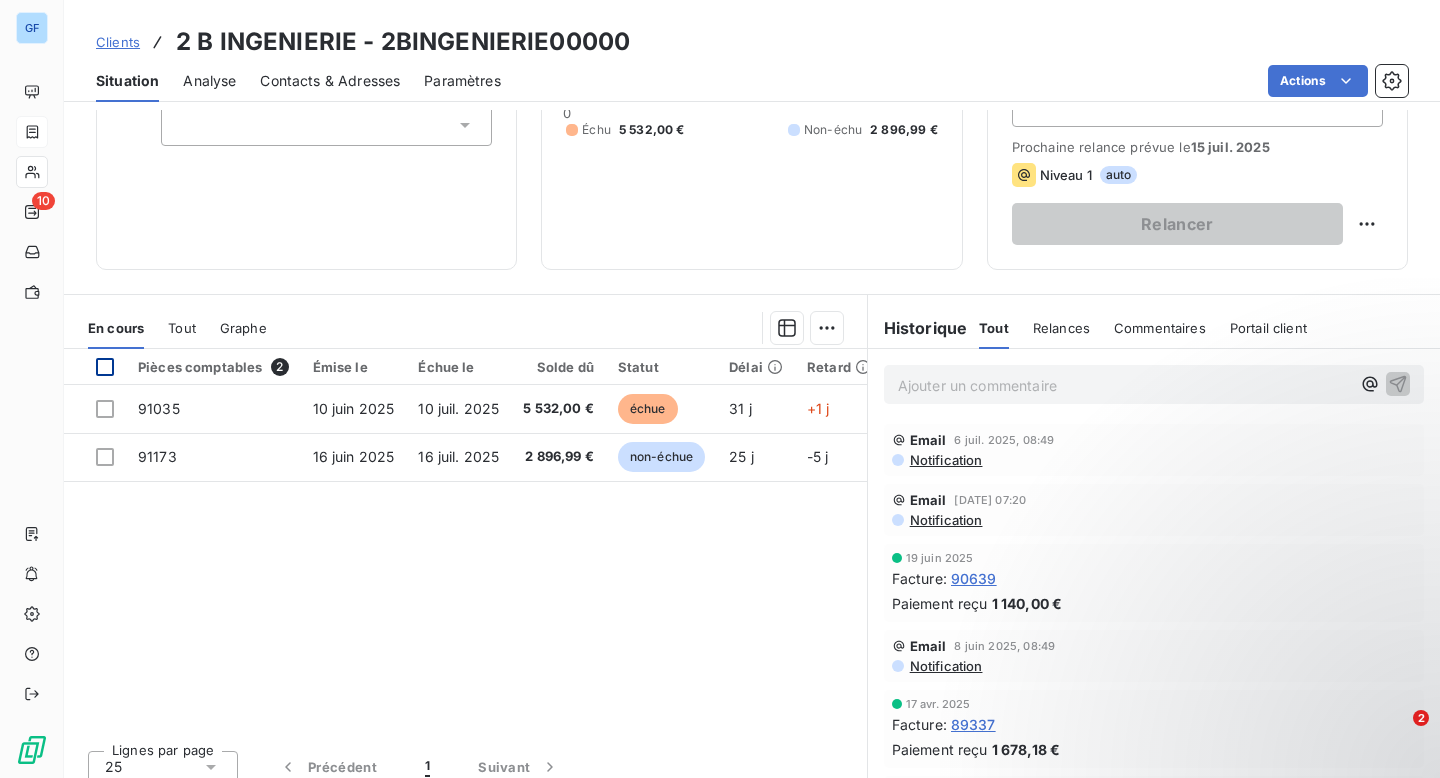 click at bounding box center [105, 367] 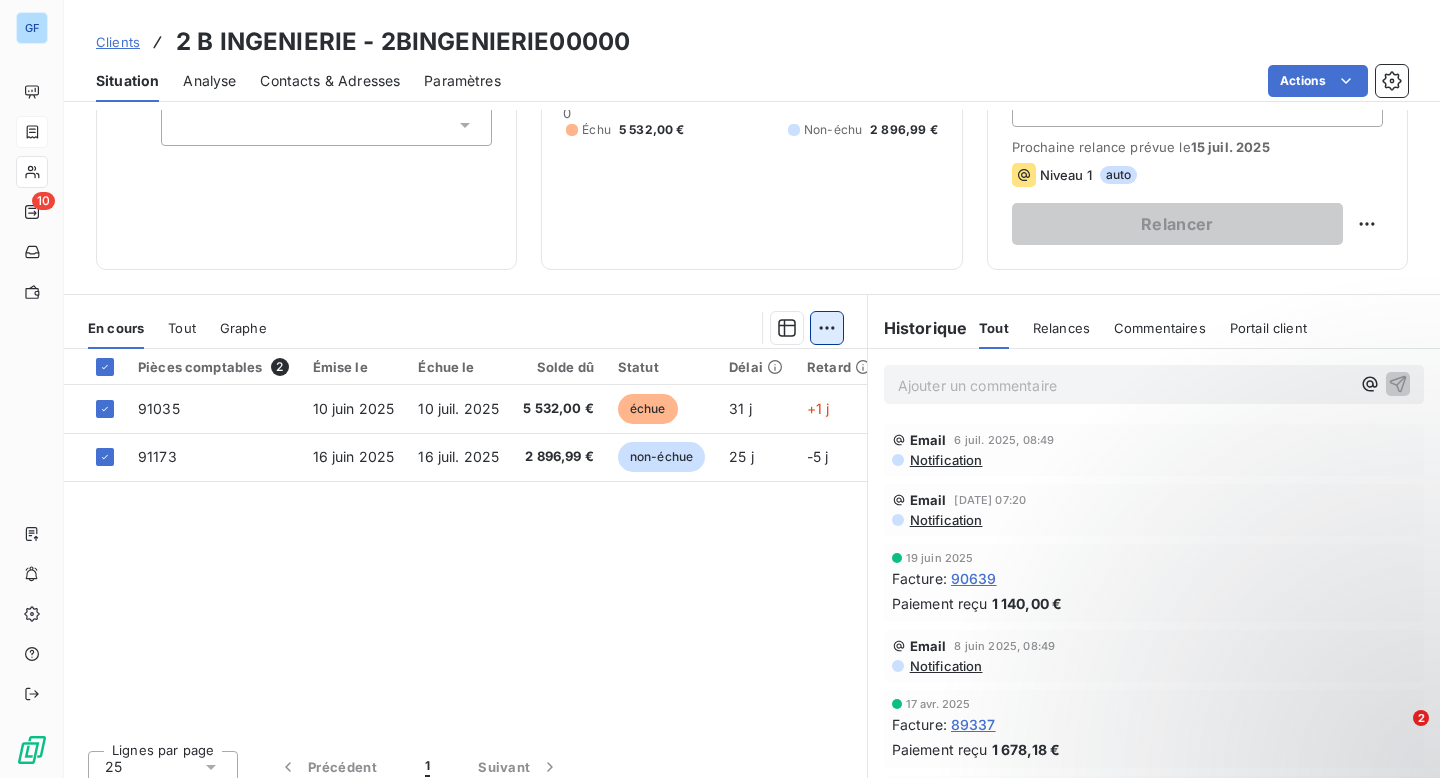 click on "GF 10 Clients 2 B INGENIERIE - 2BINGENIERIE00000 Situation Analyse Contacts & Adresses Paramètres Actions Informations client Gestionnaires Aucun Propriétés Client Pays Reference externe Encours client   8 428,99 € 0 Échu 5 532,00 € Non-échu 2 896,99 €     Limite d’encours Ajouter une limite d’encours autorisé Gestion du risque Surveiller ce client en intégrant votre outil de gestion des risques client. Relance Plan de relance PLAN DE RELANCE MARC Prochaine relance prévue le  15 juil. 2025 Niveau 1 auto Relancer En cours Tout Graphe Pièces comptables 2 Émise le Échue le Solde dû Statut Délai   Retard   91035 10 juin 2025 10 juil. 2025 5 532,00 € échue 31 j +1 j 91173 16 juin 2025 16 juil. 2025 2 896,99 € non-échue 25 j -5 j Lignes par page 25 Précédent 1 Suivant Historique Tout Relances Commentaires Portail client Tout Relances Commentaires Portail client Ajouter un commentaire ﻿ Email 6 juil. 2025, 08:49 Notification Email 30 juin 2025, 07:20  :  :" at bounding box center (720, 389) 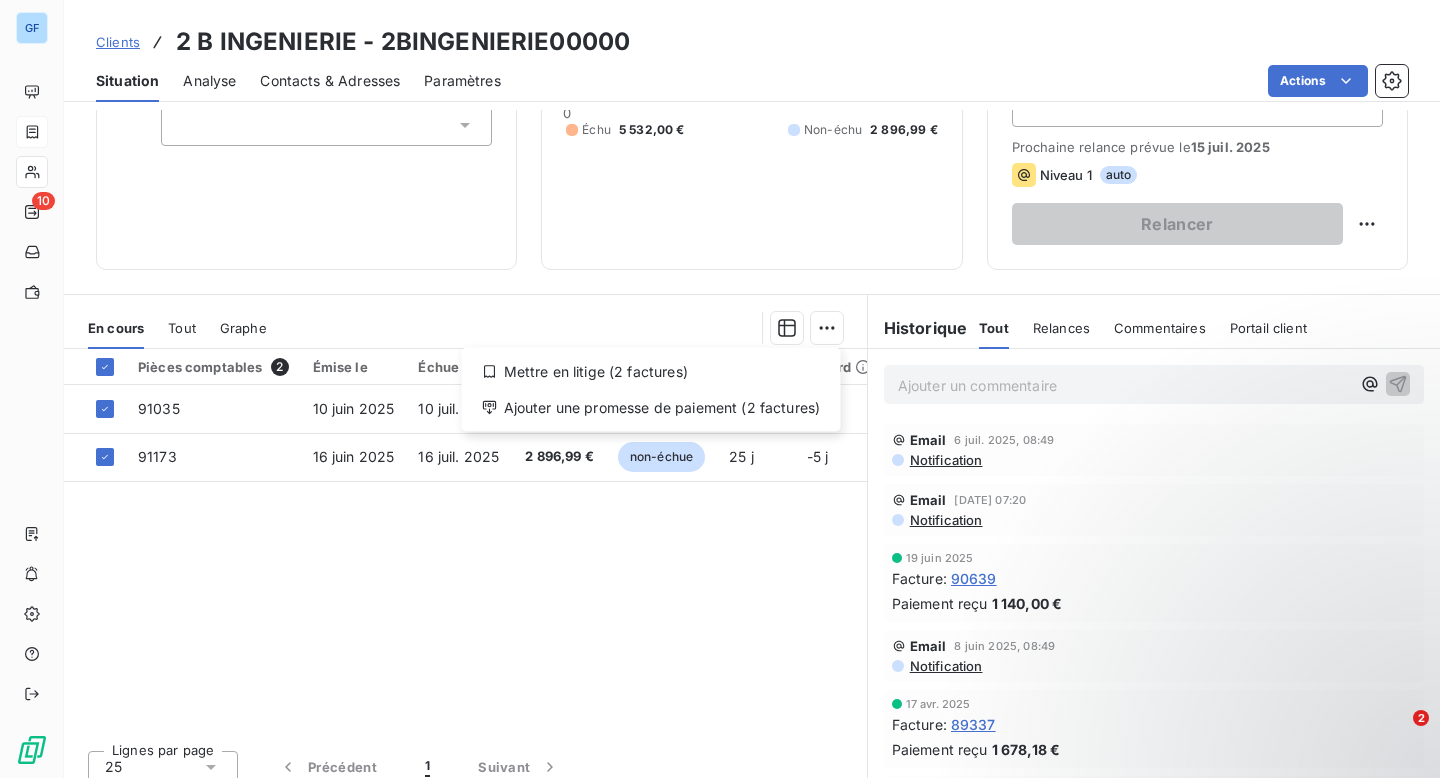 click on "GF 10 Clients 2 B INGENIERIE - 2BINGENIERIE00000 Situation Analyse Contacts & Adresses Paramètres Actions Informations client Gestionnaires Aucun Propriétés Client Pays Reference externe Encours client   8 428,99 € 0 Échu 5 532,00 € Non-échu 2 896,99 €     Limite d’encours Ajouter une limite d’encours autorisé Gestion du risque Surveiller ce client en intégrant votre outil de gestion des risques client. Relance Plan de relance PLAN DE RELANCE MARC Prochaine relance prévue le  15 juil. 2025 Niveau 1 auto Relancer En cours Tout Graphe Mettre en litige (2 factures) Ajouter une promesse de paiement (2 factures) Pièces comptables 2 Émise le Échue le Solde dû Statut Délai   Retard   91035 10 juin 2025 10 juil. 2025 5 532,00 € échue 31 j +1 j 91173 16 juin 2025 16 juil. 2025 2 896,99 € non-échue 25 j -5 j Lignes par page 25 Précédent 1 Suivant Historique Tout Relances Commentaires Portail client Tout Relances Commentaires Portail client Ajouter un commentaire" at bounding box center (720, 389) 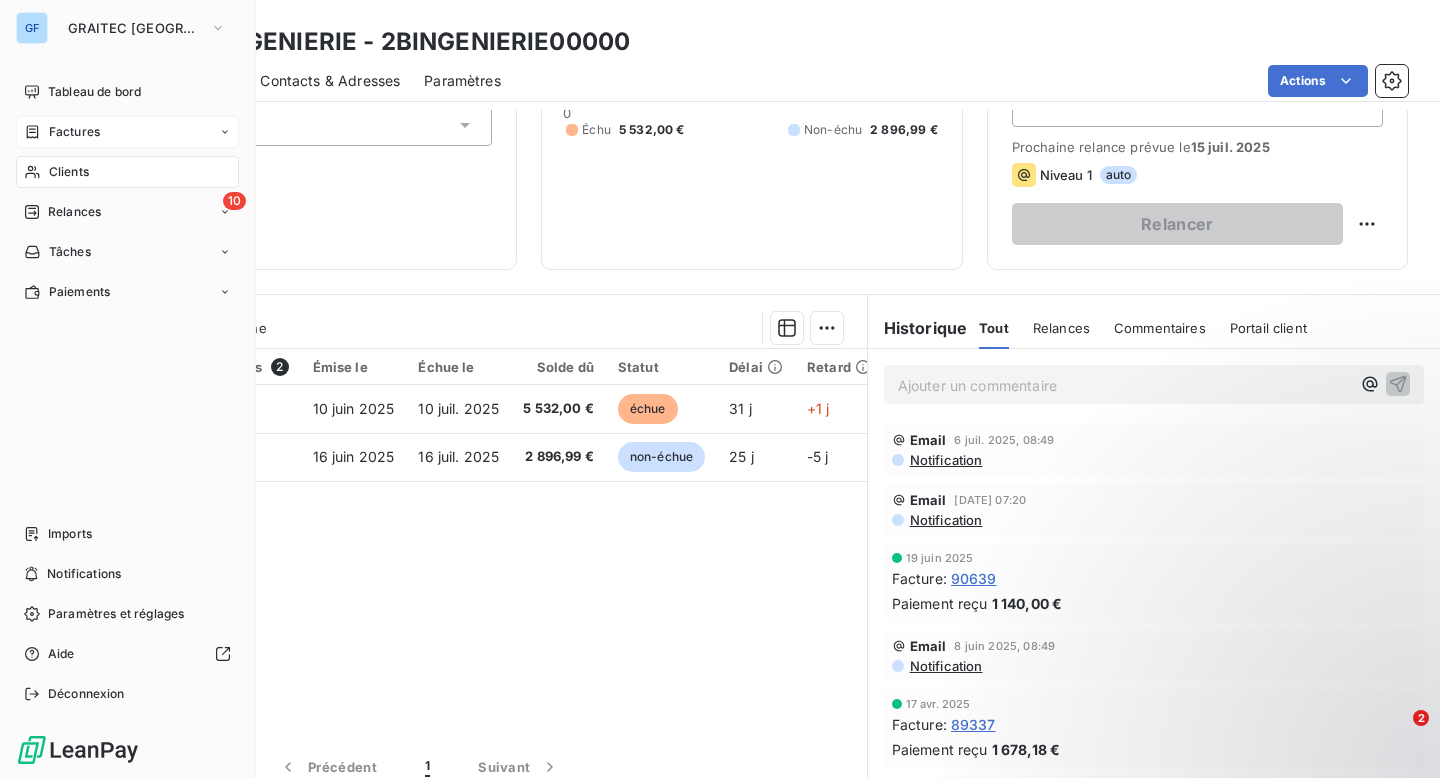 click on "Factures" at bounding box center [74, 132] 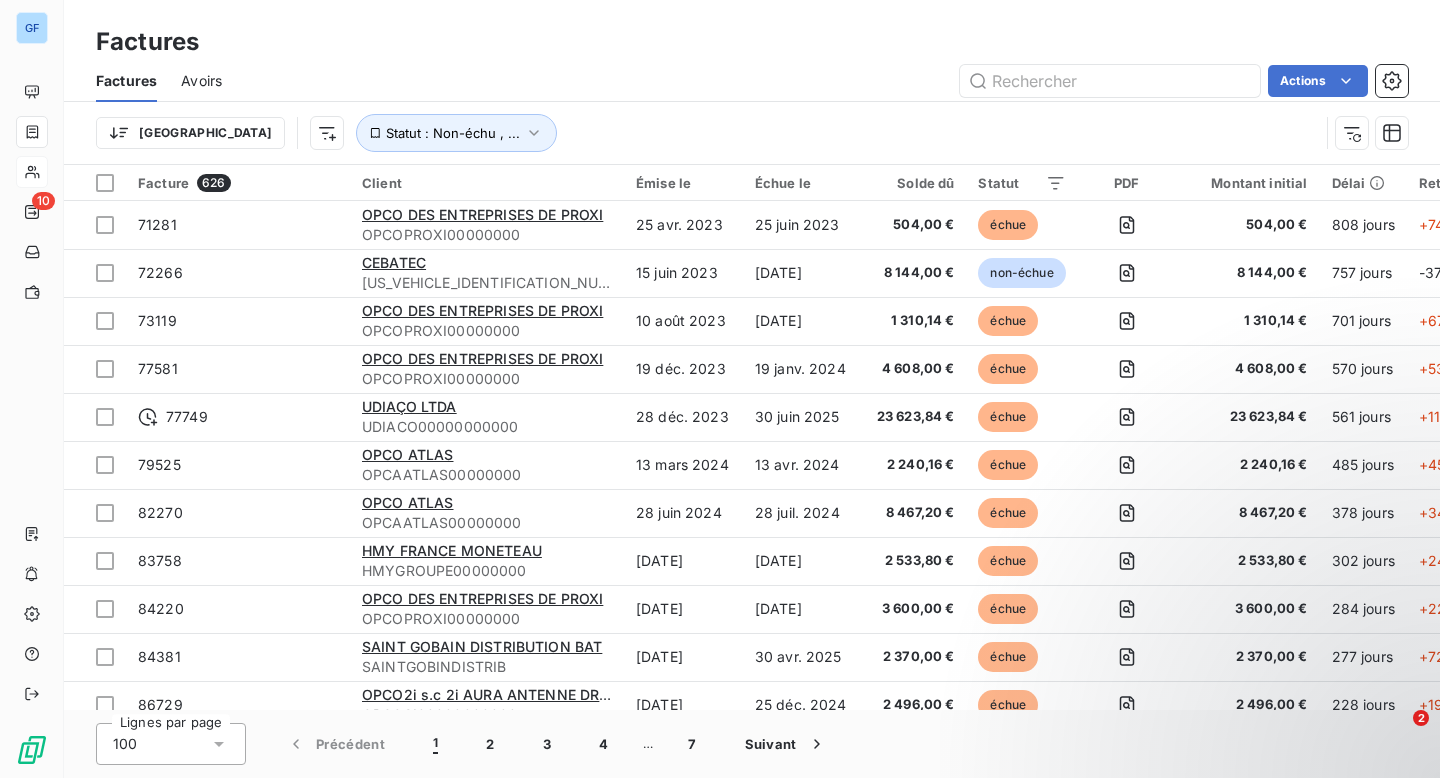 click on "Avoirs" at bounding box center [201, 81] 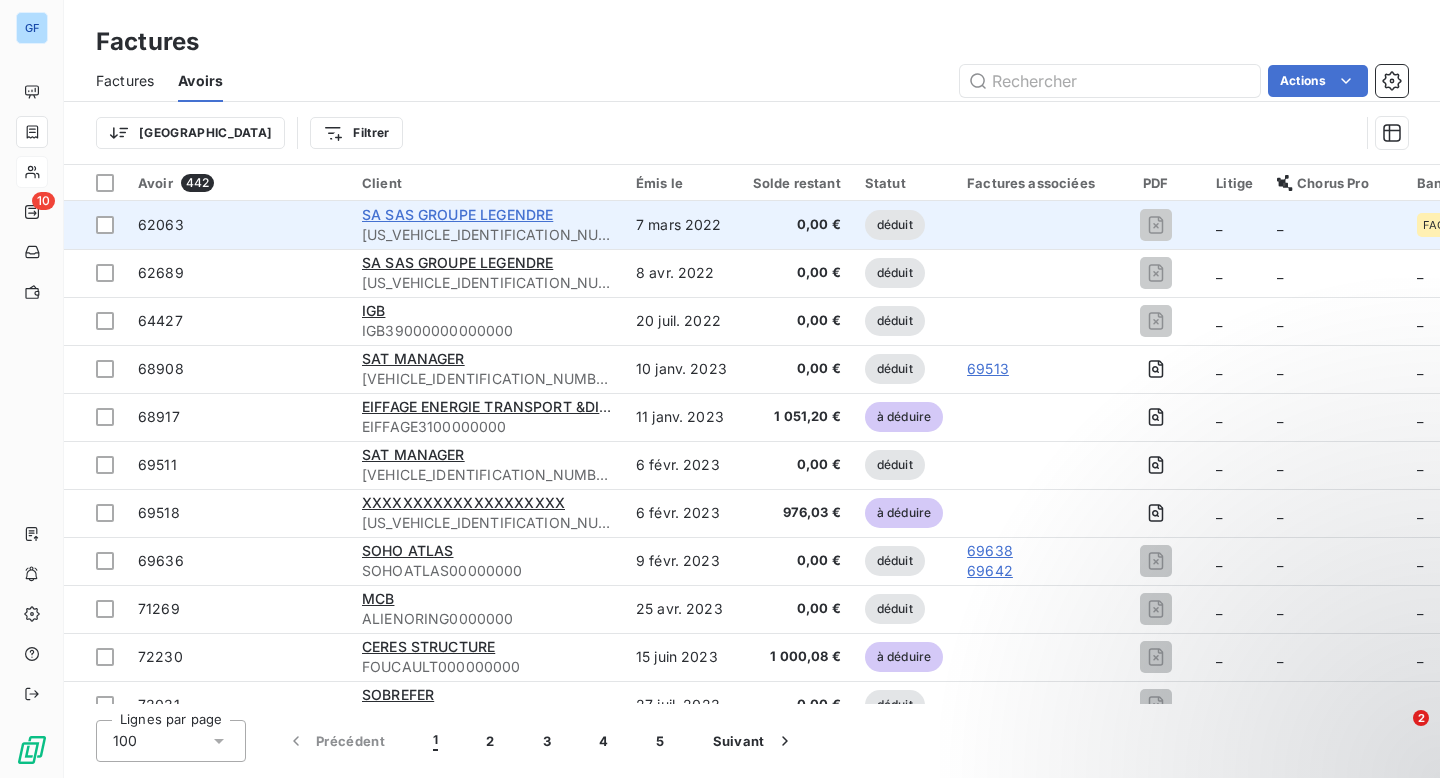 click on "SA SAS GROUPE LEGENDRE" at bounding box center [457, 214] 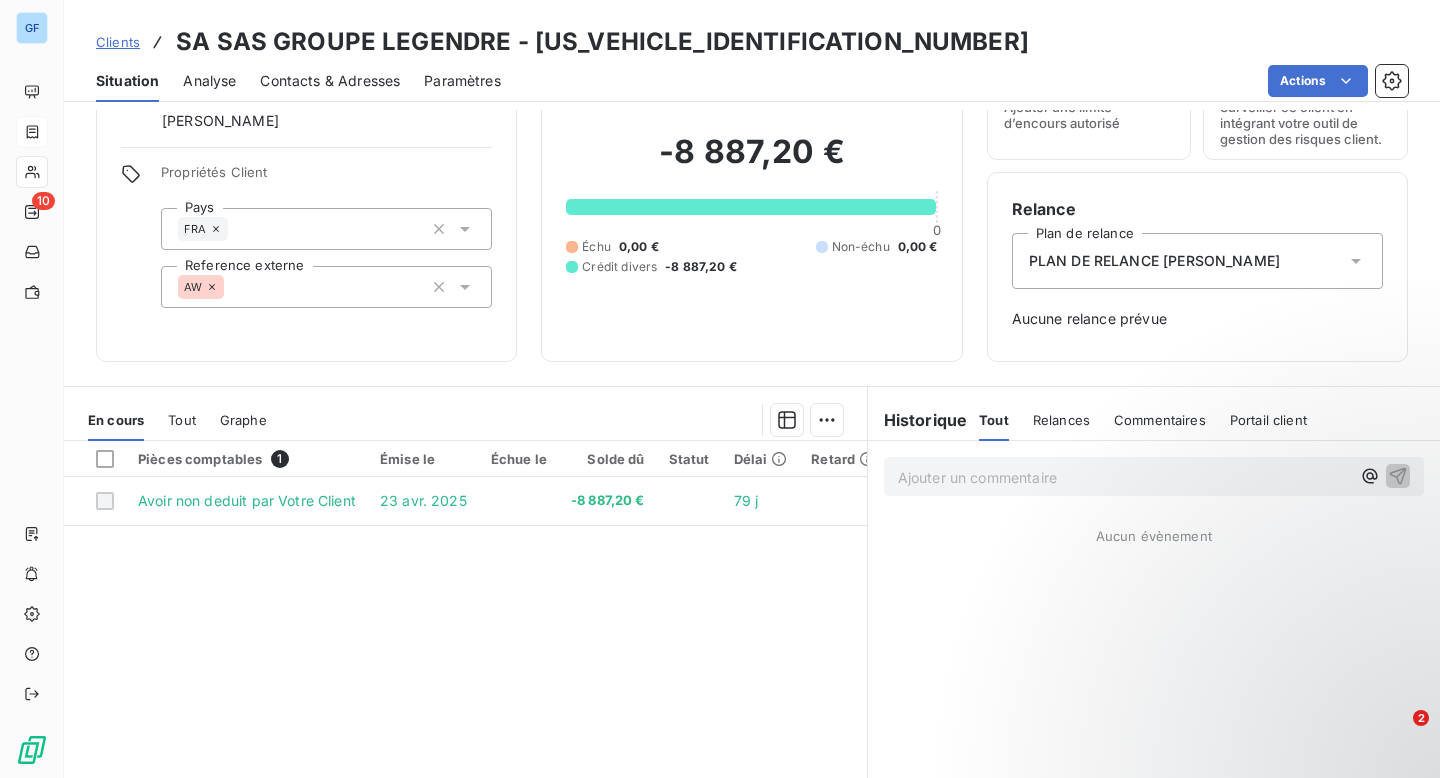 scroll, scrollTop: 165, scrollLeft: 0, axis: vertical 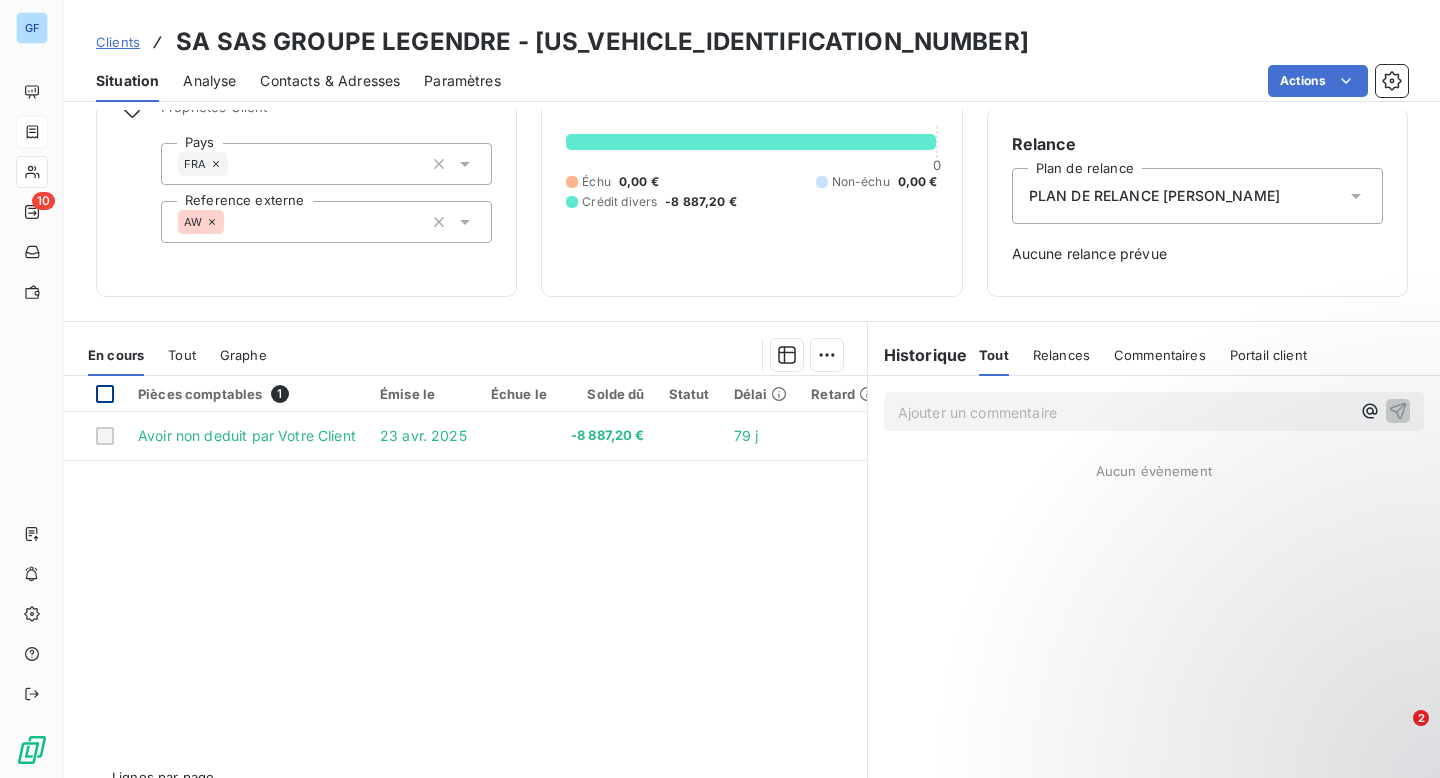 click at bounding box center (105, 394) 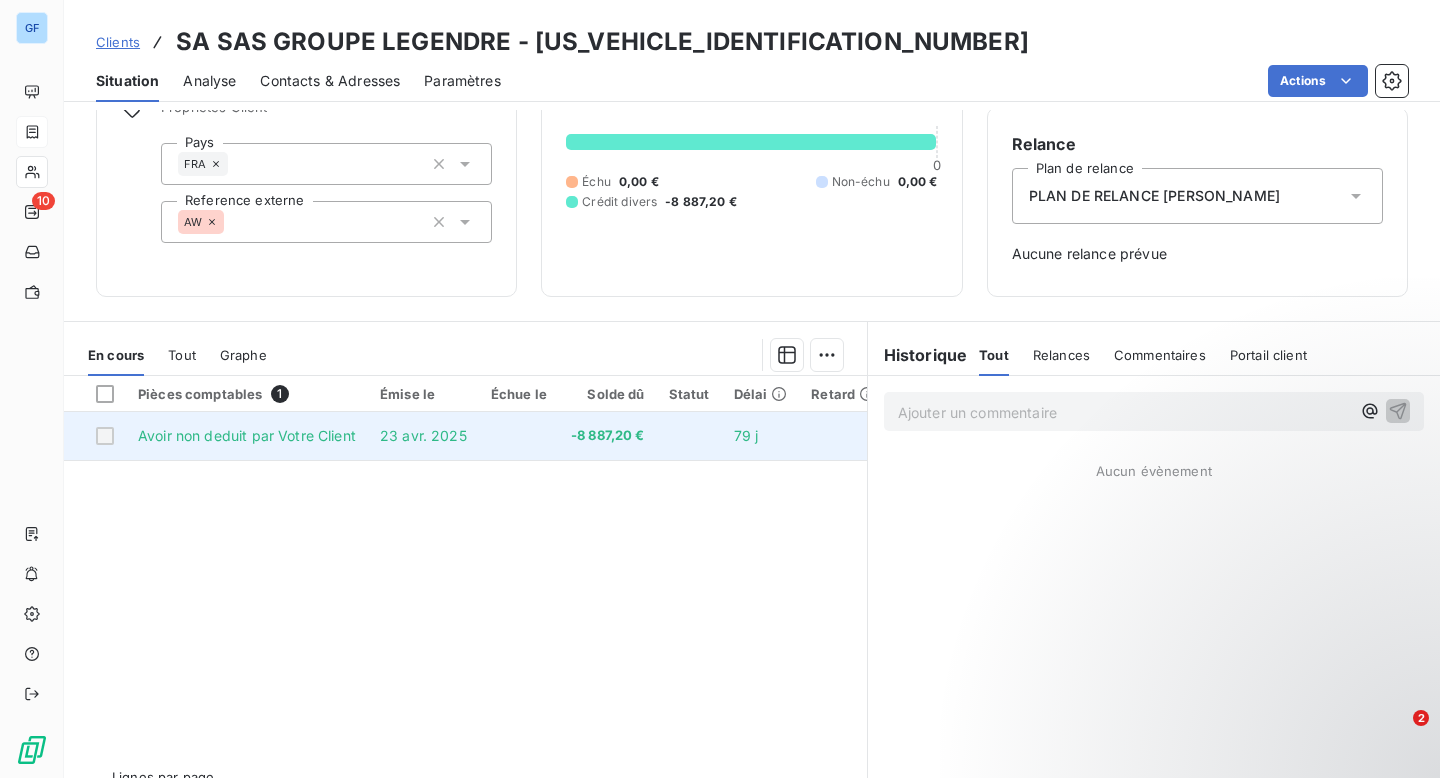 click at bounding box center [105, 436] 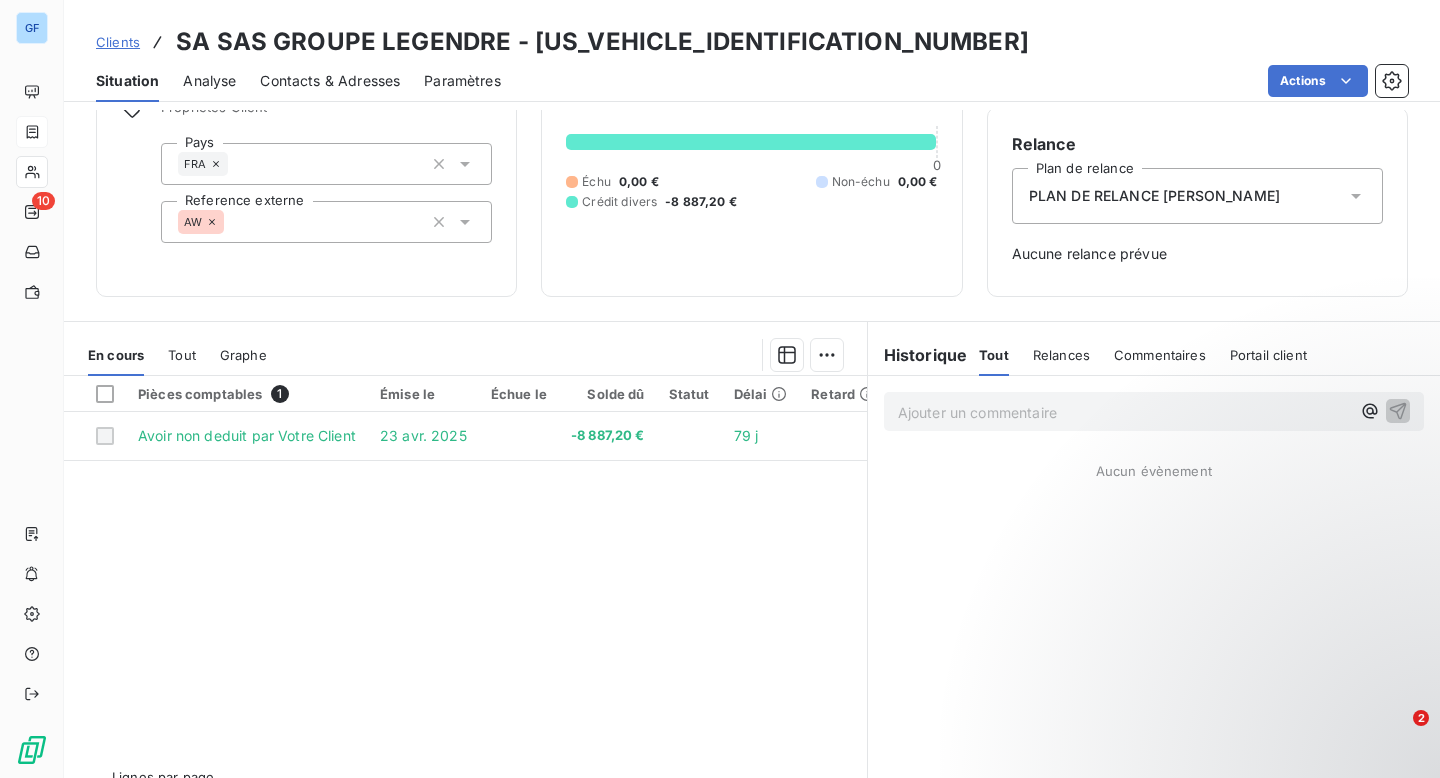 click on "Pièces comptables 1 Émise le Échue le Solde dû Statut Délai   Retard   Avoir non deduit par Votre Client 23 avr. 2025 -8 887,20 € 79 j" at bounding box center (465, 568) 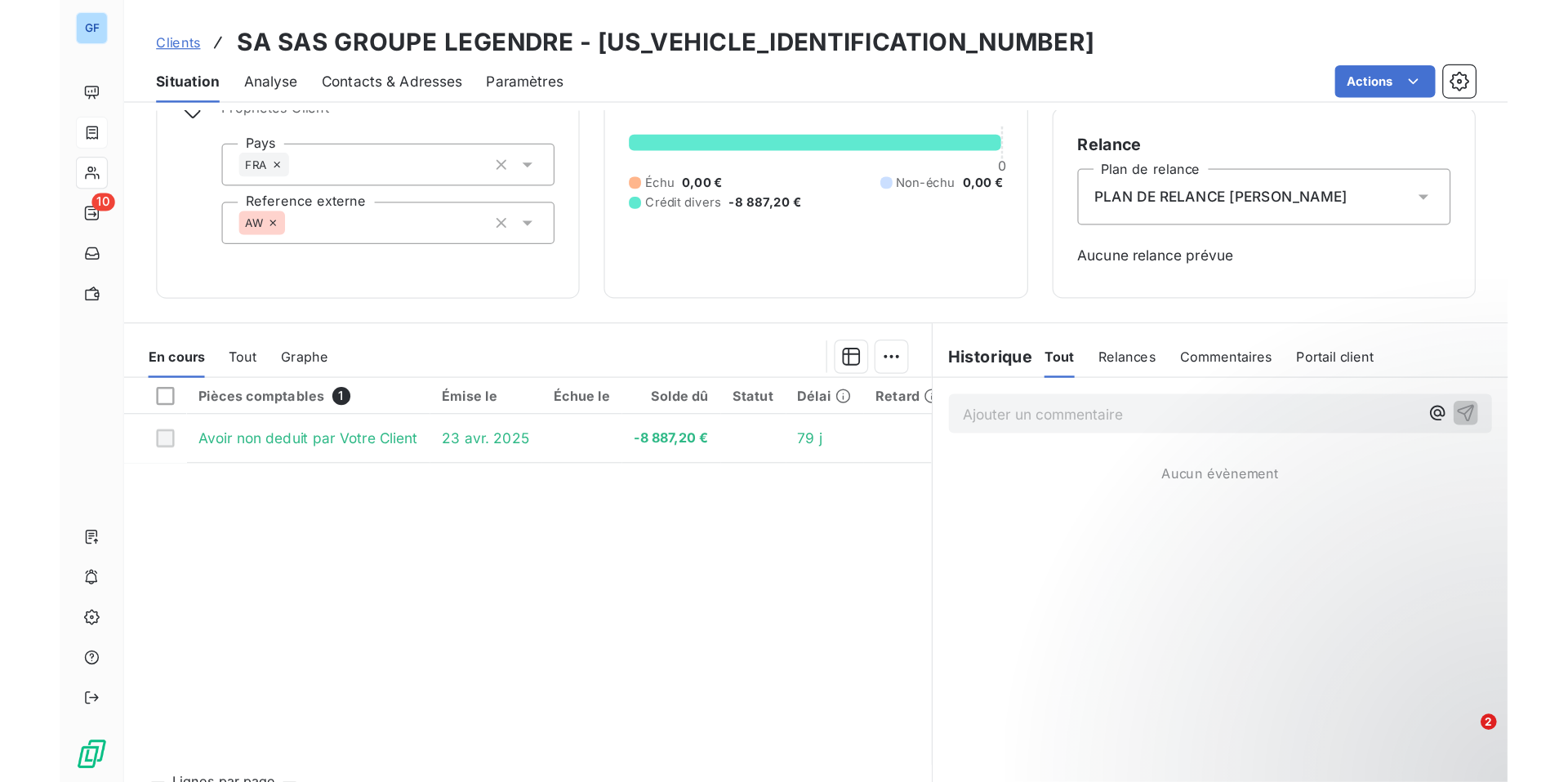 scroll, scrollTop: 96, scrollLeft: 0, axis: vertical 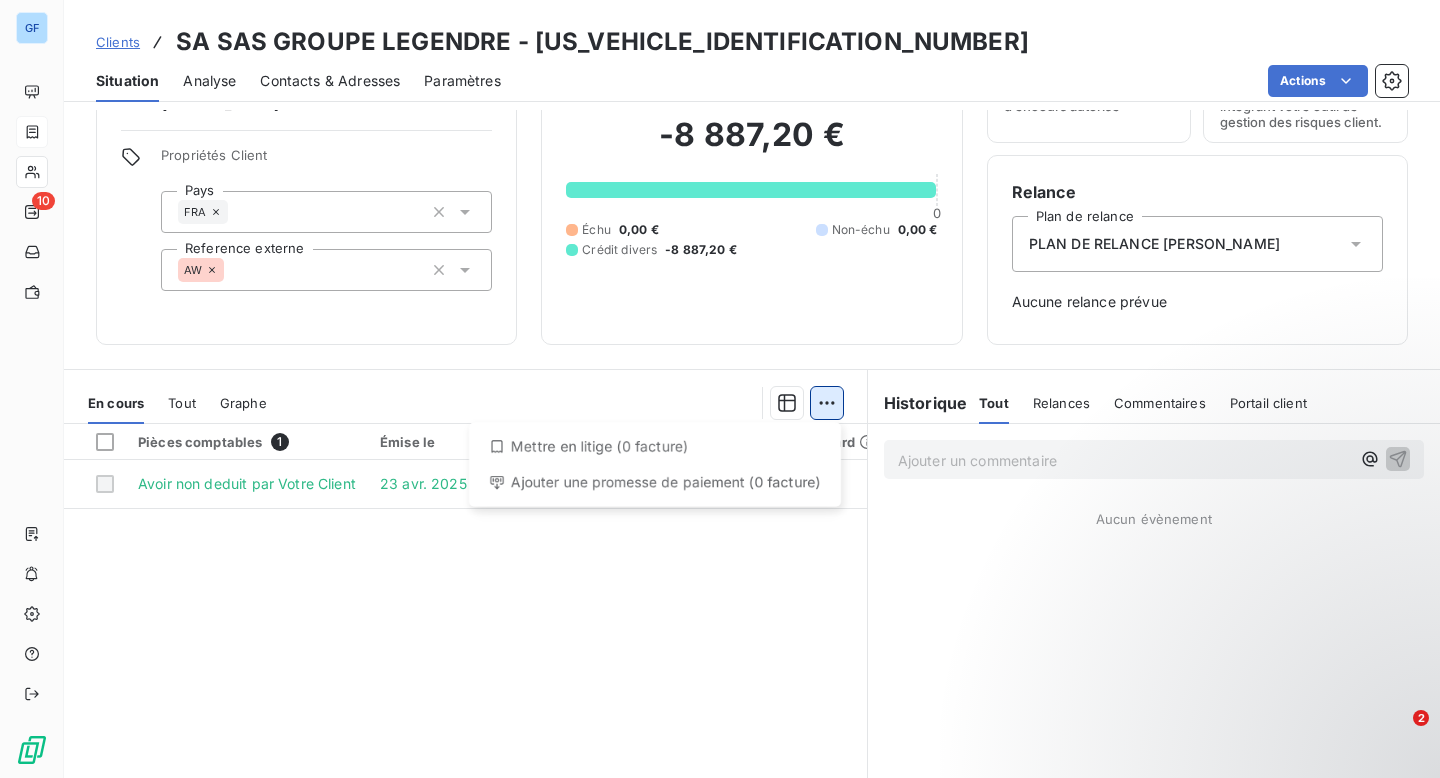 click on "GF 10 Clients SA SAS GROUPE LEGENDRE - LEGENDRE000000000 Situation Analyse Contacts & Adresses Paramètres Actions Informations client Gestionnaires Sandrine DANTE Propriétés Client Pays FRA Reference externe AW Encours client   -8 887,20 € 0 Échu 0,00 € Non-échu 0,00 €   Crédit divers -8 887,20 €   Limite d’encours Ajouter une limite d’encours autorisé Gestion du risque Surveiller ce client en intégrant votre outil de gestion des risques client. Relance Plan de relance PLAN DE RELANCE GERALDINE Aucune relance prévue En cours Tout Graphe Mettre en litige (0 facture) Ajouter une promesse de paiement (0 facture) Pièces comptables 1 Émise le Échue le Solde dû Statut Délai   Retard   Avoir non deduit par Votre Client 23 avr. 2025 -8 887,20 € 79 j Lignes par page 25 Précédent 1 Suivant Historique Tout Relances Commentaires Portail client Tout Relances Commentaires Portail client Ajouter un commentaire ﻿ Aucun évènement
2" at bounding box center (720, 389) 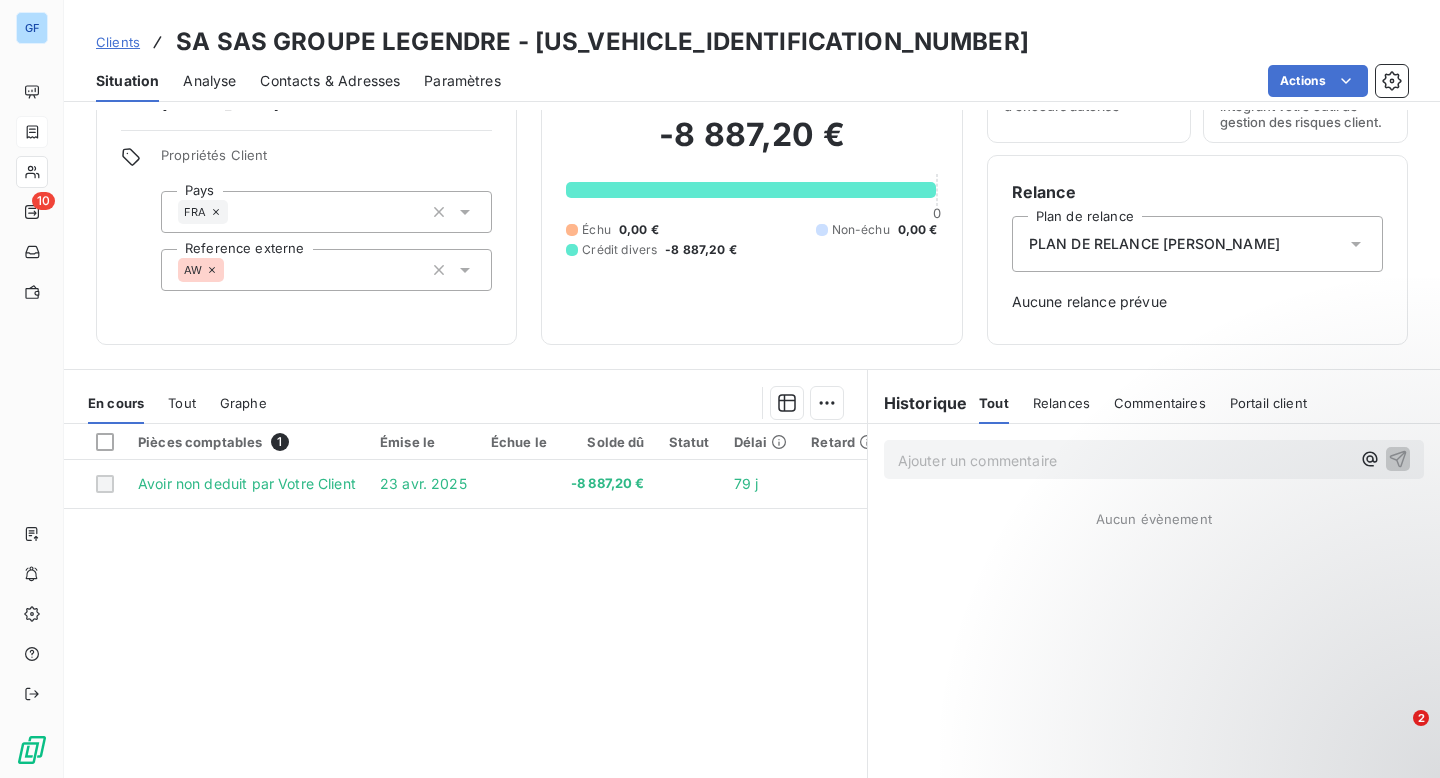 click on "GF 10 Clients SA SAS GROUPE LEGENDRE - LEGENDRE000000000 Situation Analyse Contacts & Adresses Paramètres Actions Informations client Gestionnaires Sandrine DANTE Propriétés Client Pays FRA Reference externe AW Encours client   -8 887,20 € 0 Échu 0,00 € Non-échu 0,00 €   Crédit divers -8 887,20 €   Limite d’encours Ajouter une limite d’encours autorisé Gestion du risque Surveiller ce client en intégrant votre outil de gestion des risques client. Relance Plan de relance PLAN DE RELANCE GERALDINE Aucune relance prévue En cours Tout Graphe Pièces comptables 1 Émise le Échue le Solde dû Statut Délai   Retard   Avoir non deduit par Votre Client 23 avr. 2025 -8 887,20 € 79 j Lignes par page 25 Précédent 1 Suivant Historique Tout Relances Commentaires Portail client Tout Relances Commentaires Portail client Ajouter un commentaire ﻿ Aucun évènement
2" at bounding box center (720, 389) 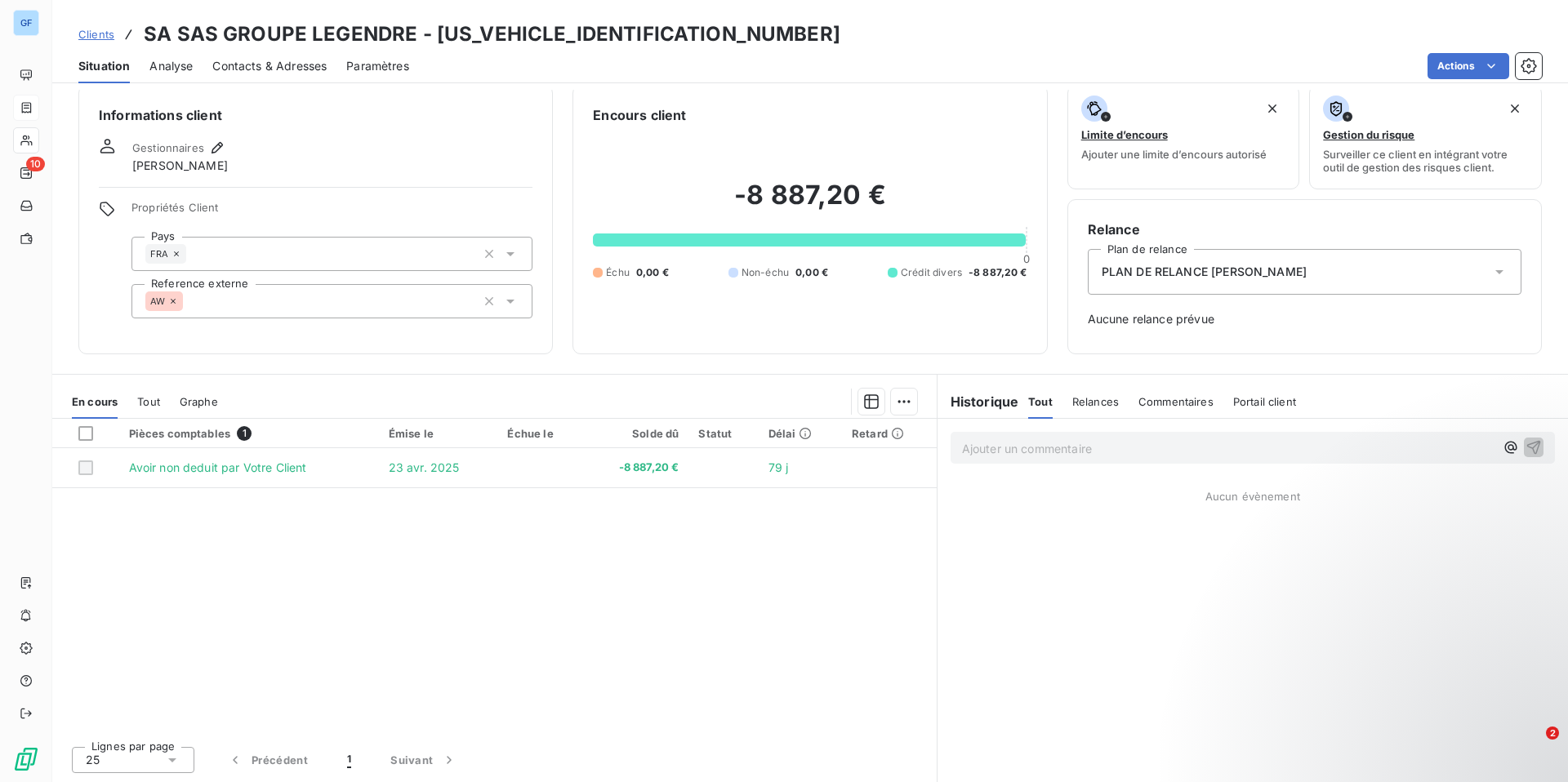 scroll, scrollTop: 15, scrollLeft: 0, axis: vertical 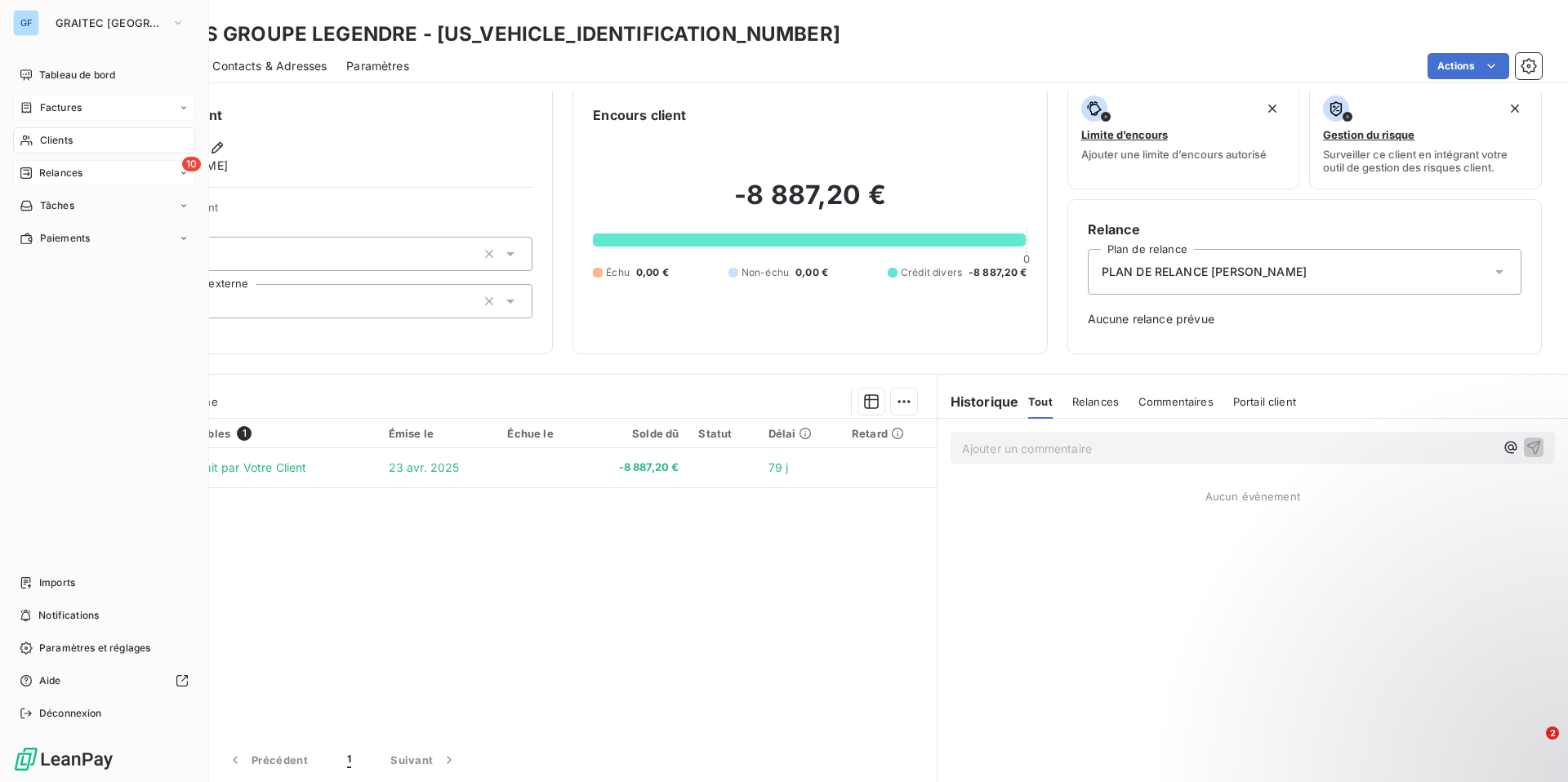 click on "10 Relances" at bounding box center (104, 173) 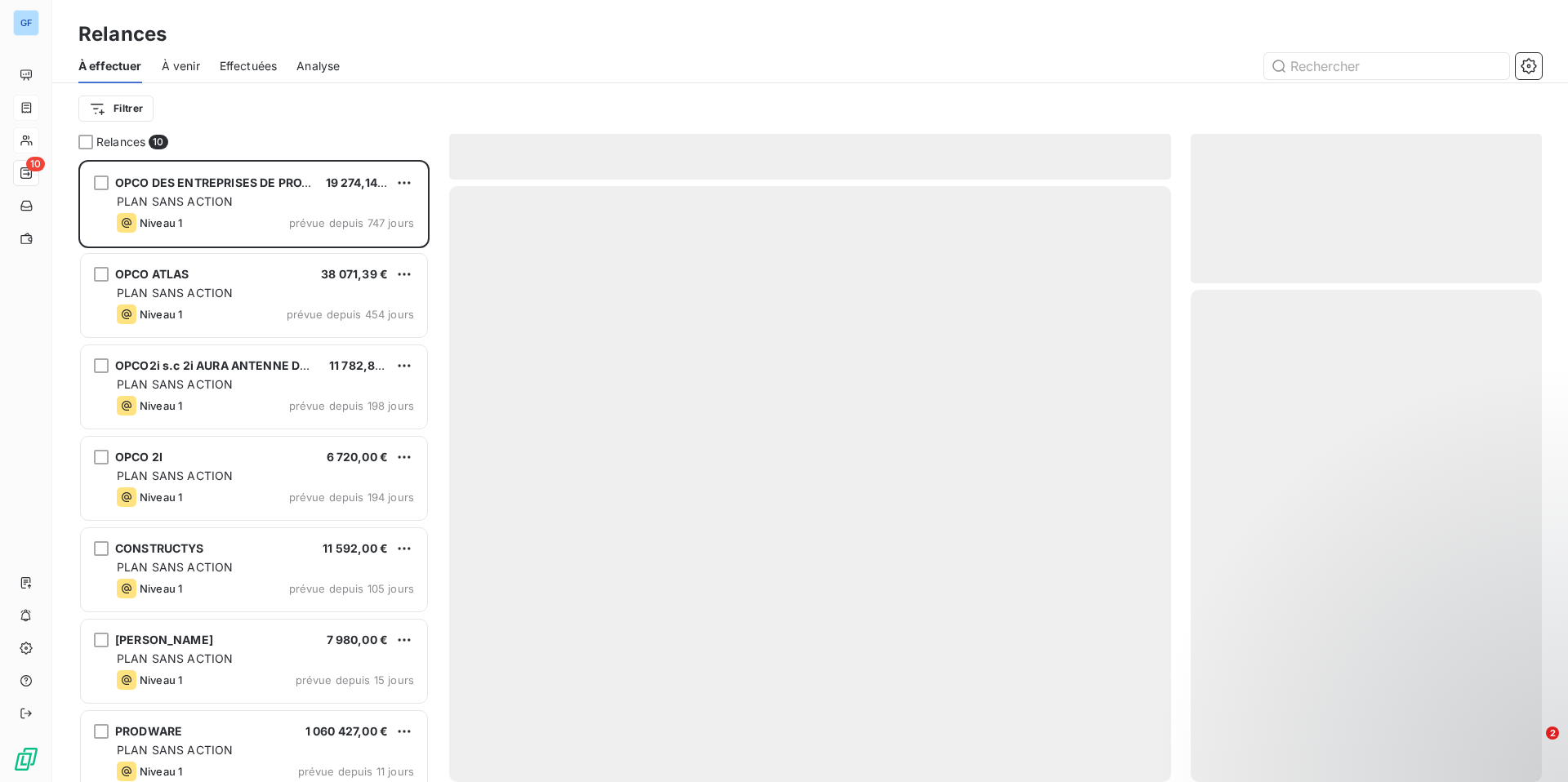 scroll, scrollTop: 1, scrollLeft: 1, axis: both 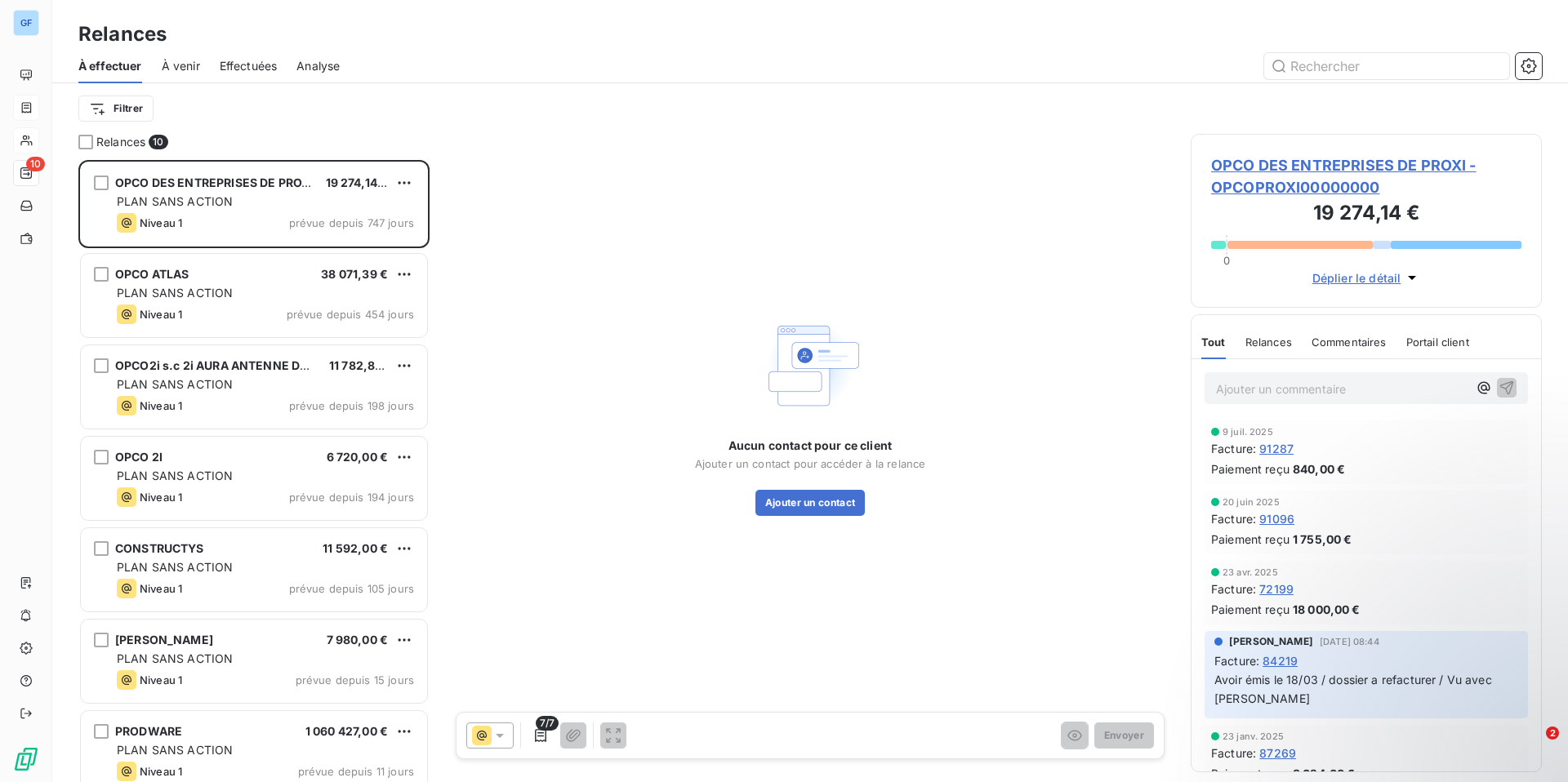 click on "Effectuées" at bounding box center (248, 66) 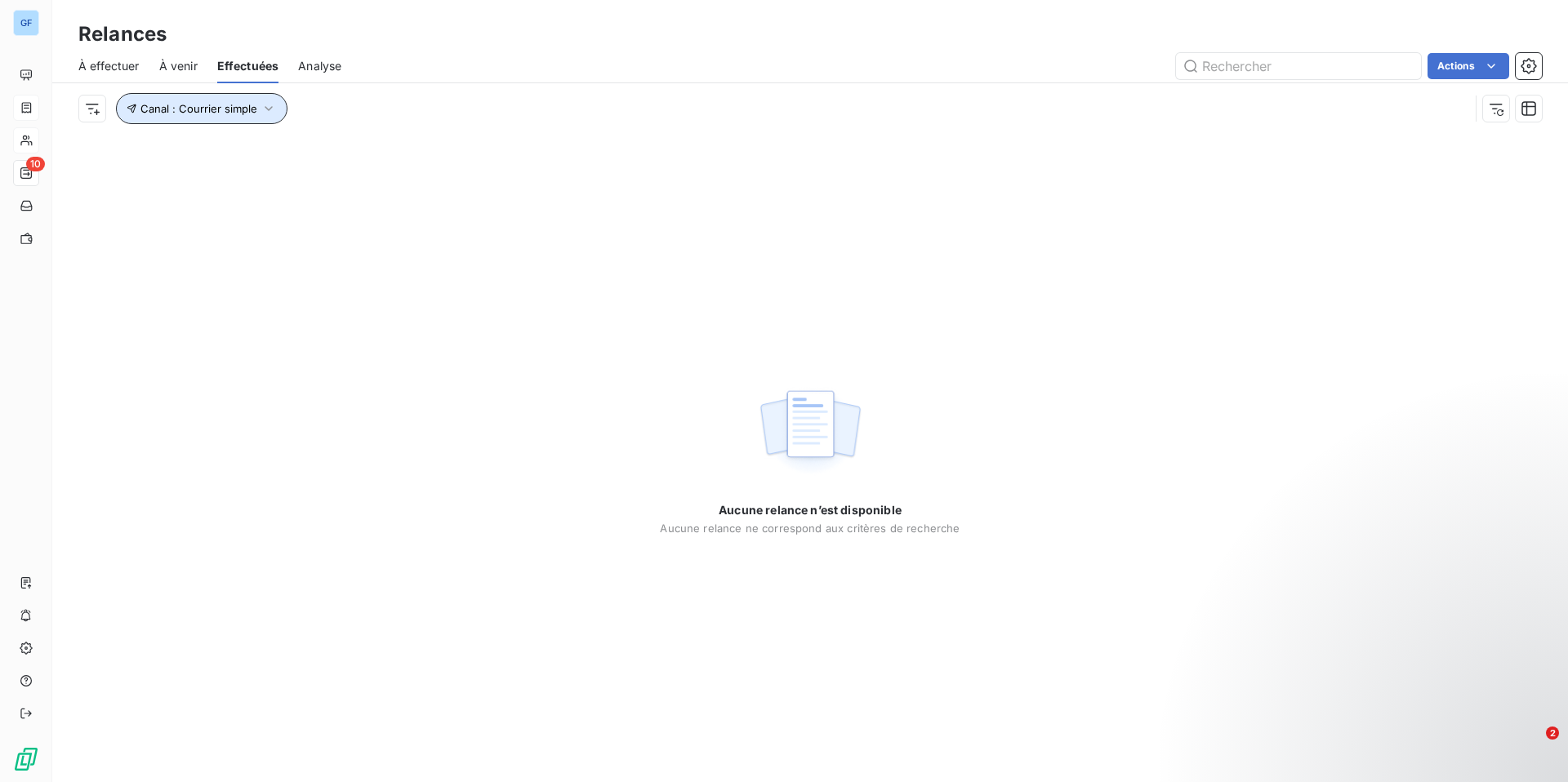click 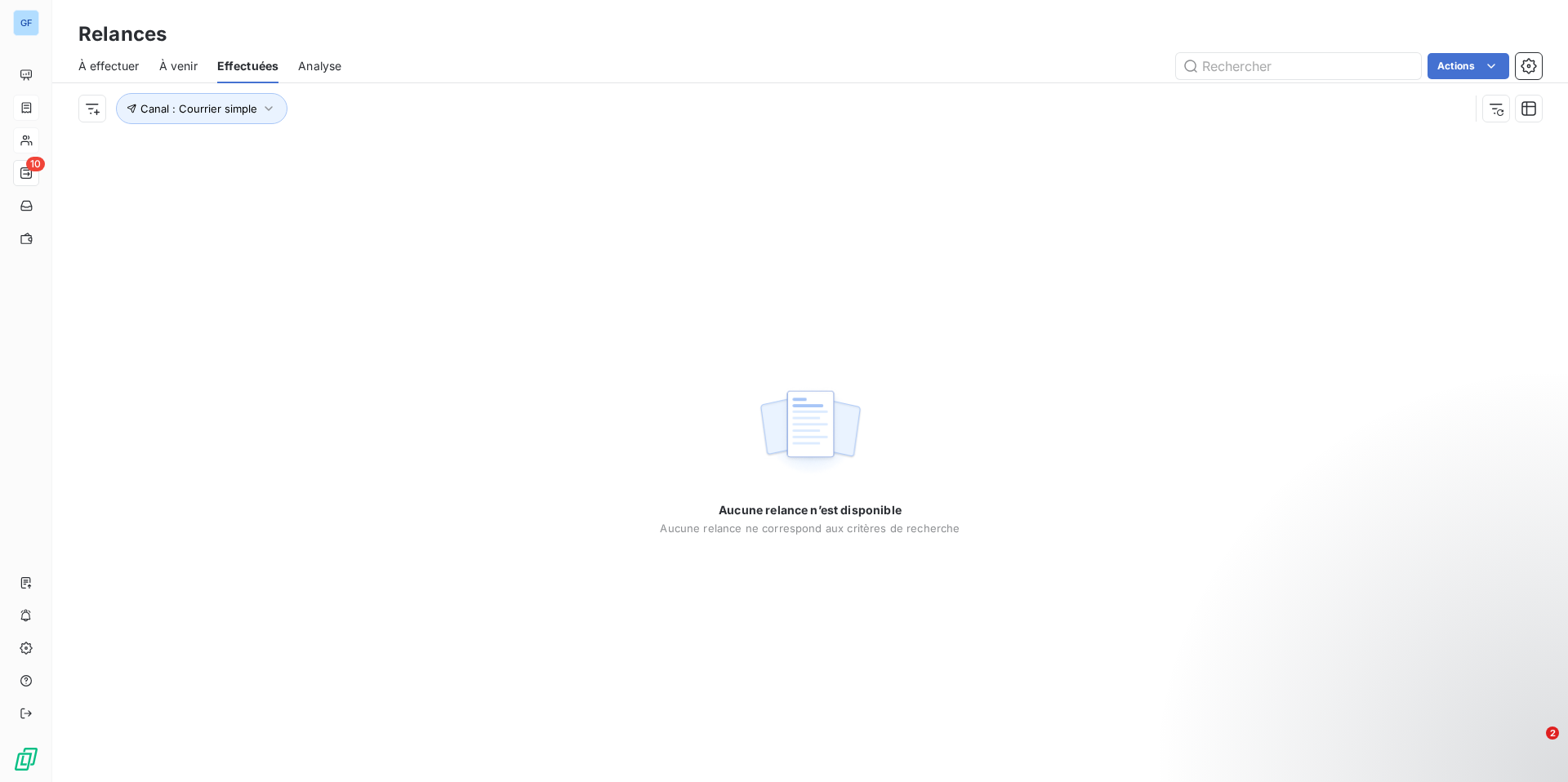 click on "Canal  : Courrier simple" at bounding box center (810, 109) 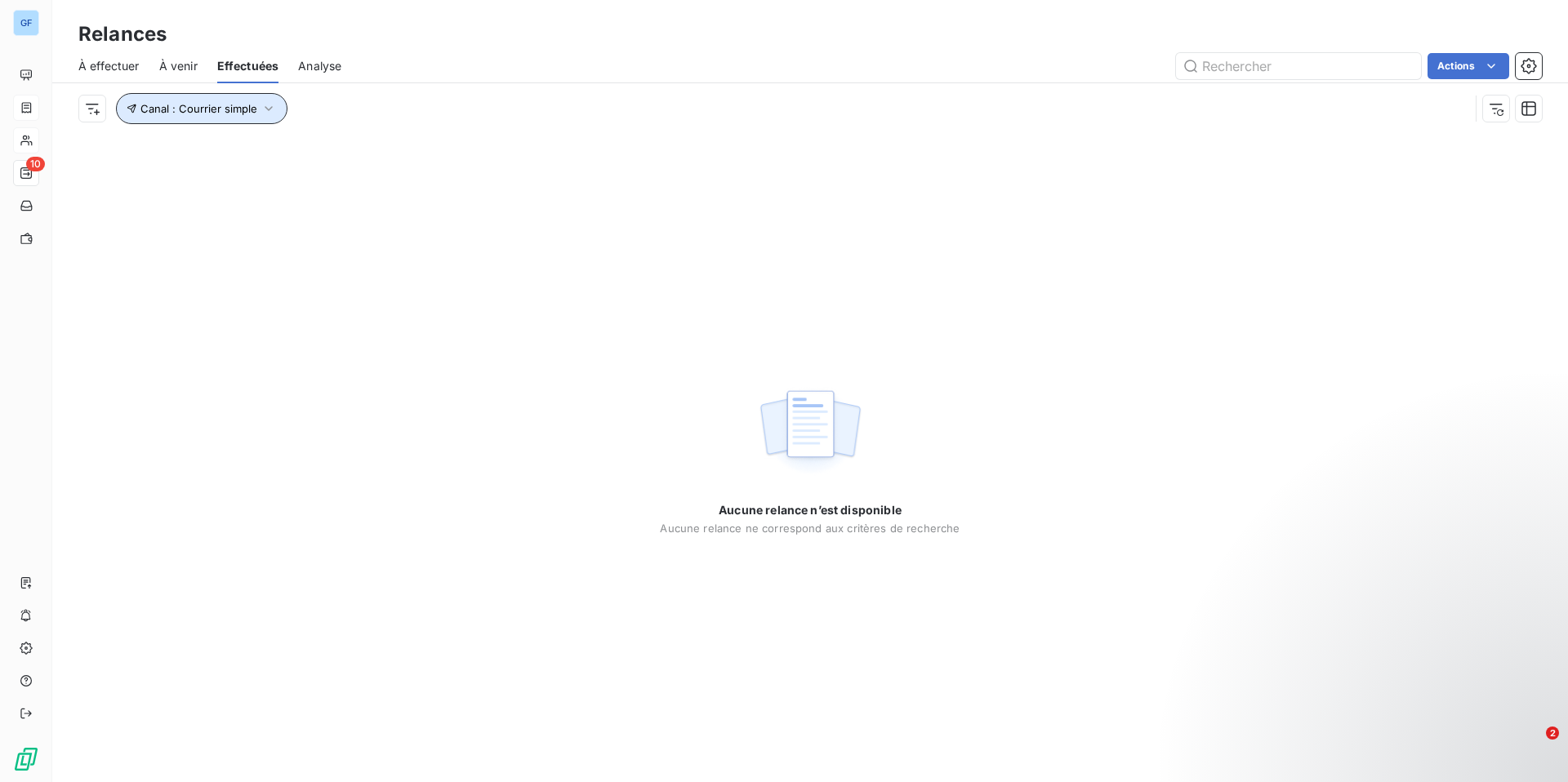 click on "Canal  : Courrier simple" at bounding box center [202, 109] 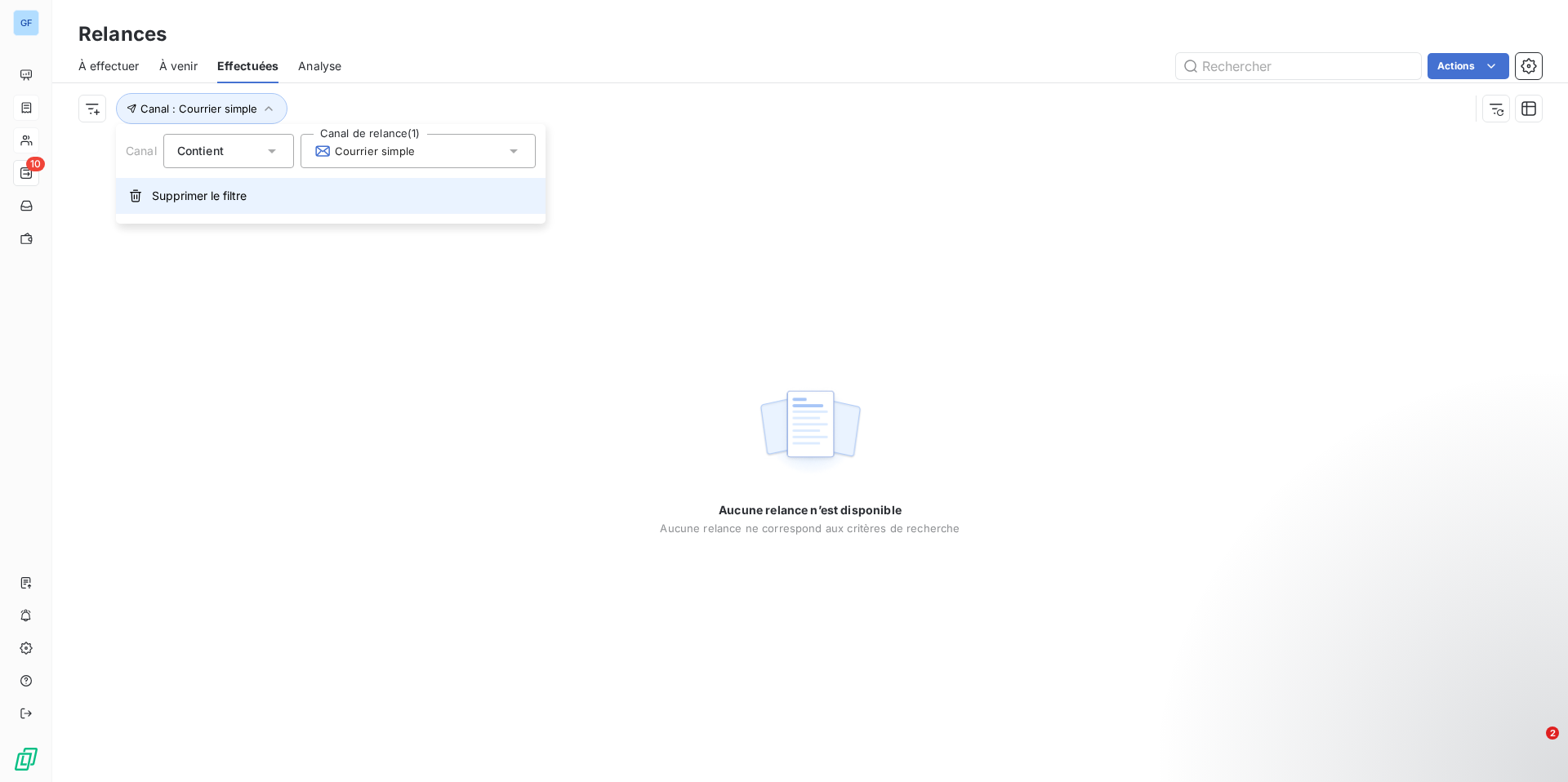 click on "Supprimer le filtre" at bounding box center [331, 196] 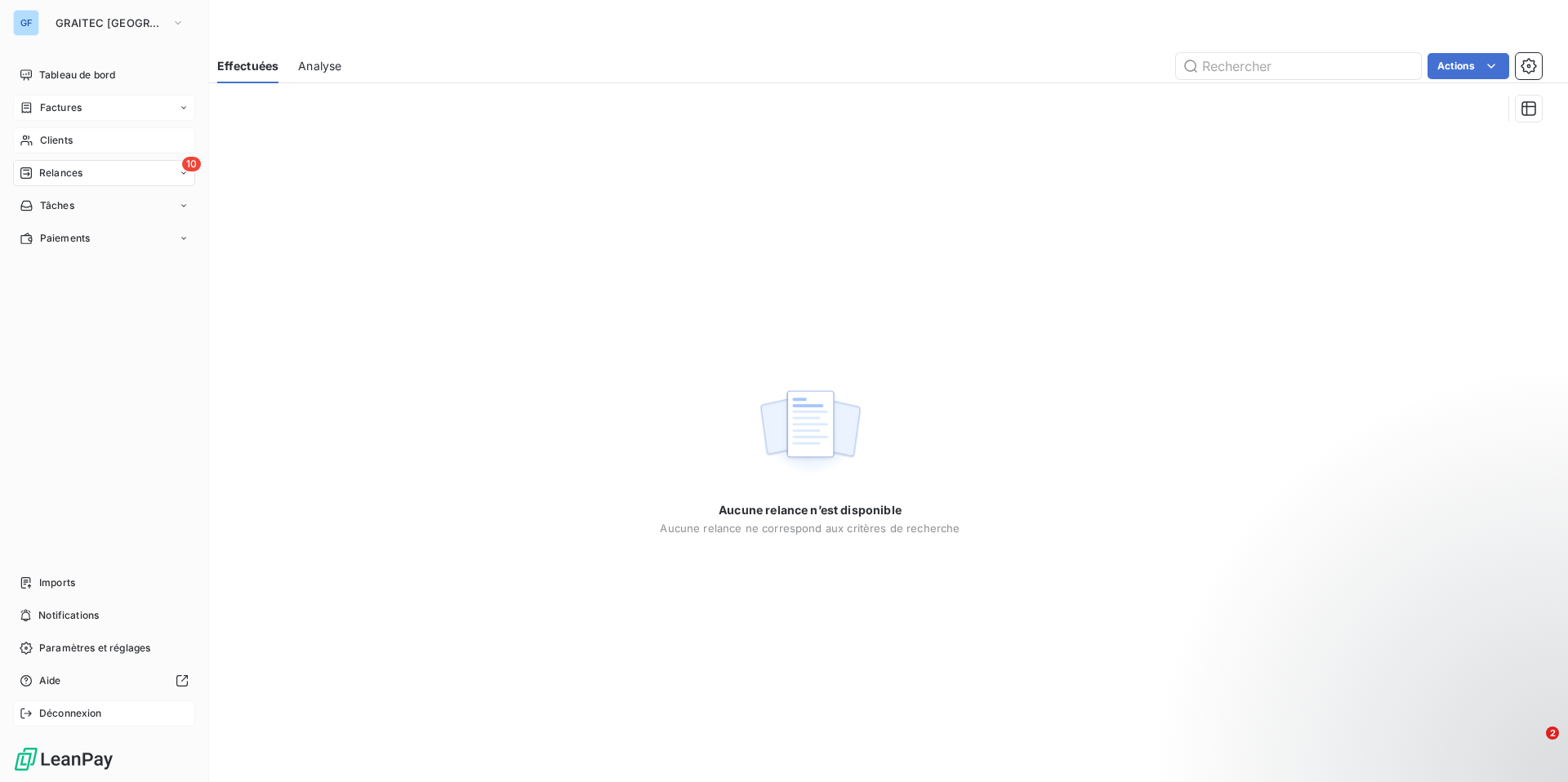 click on "Déconnexion" at bounding box center [70, 713] 